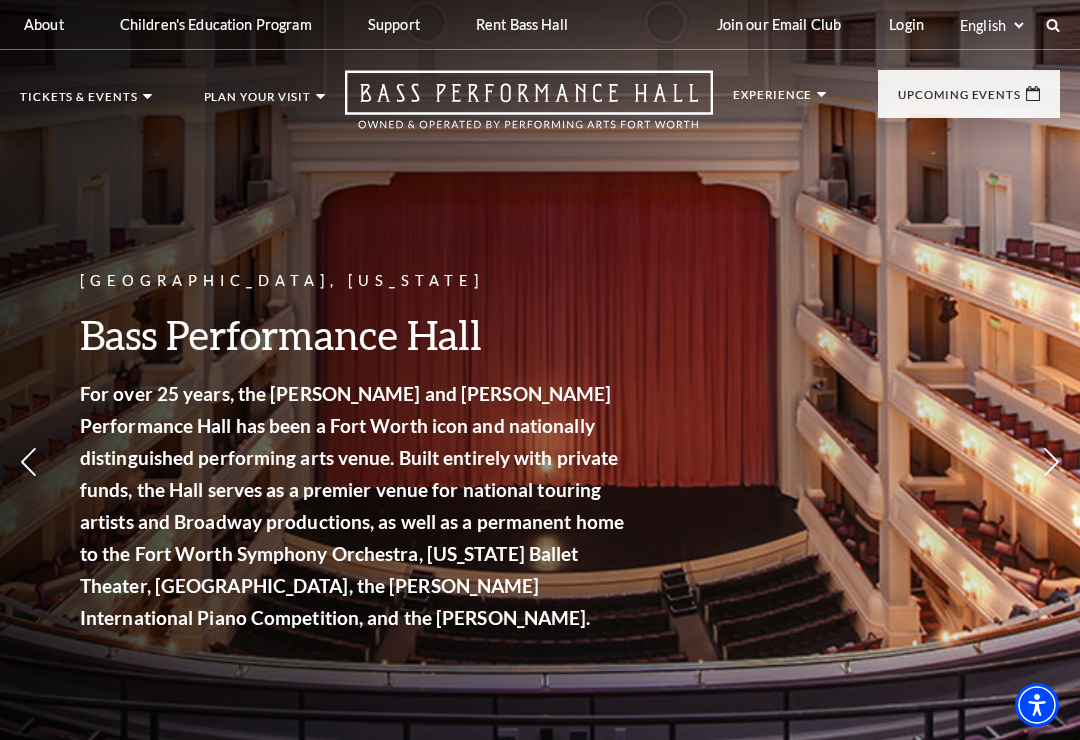 scroll, scrollTop: 0, scrollLeft: 0, axis: both 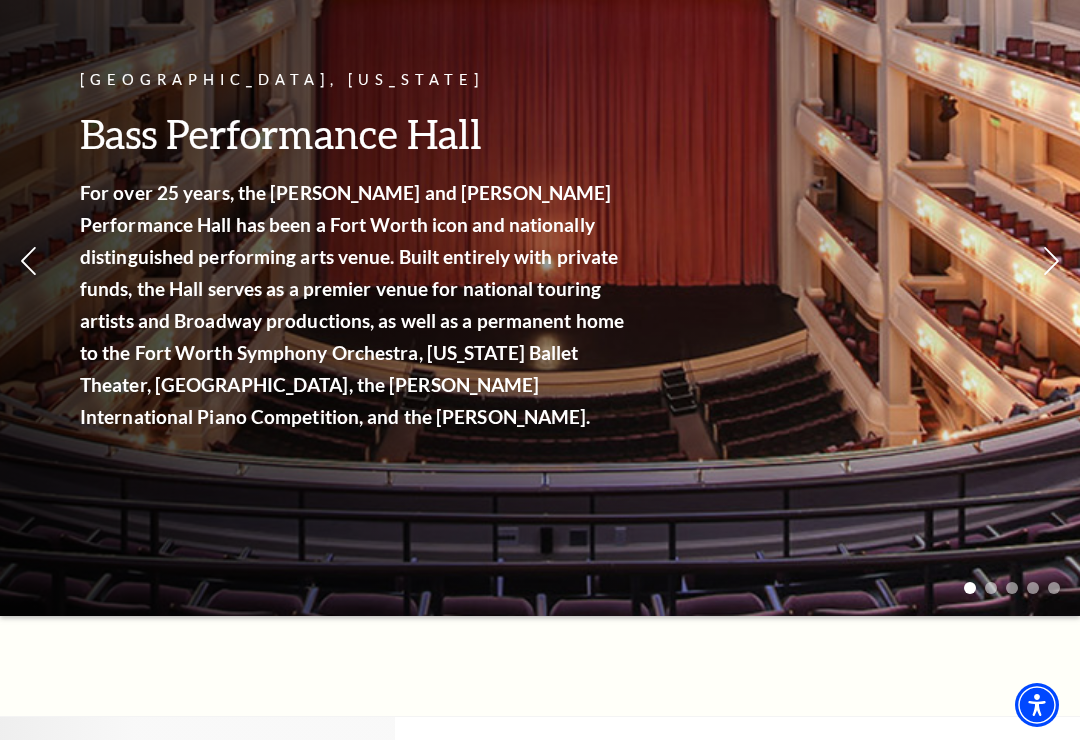 click on "Calendar" at bounding box center [80, 227] 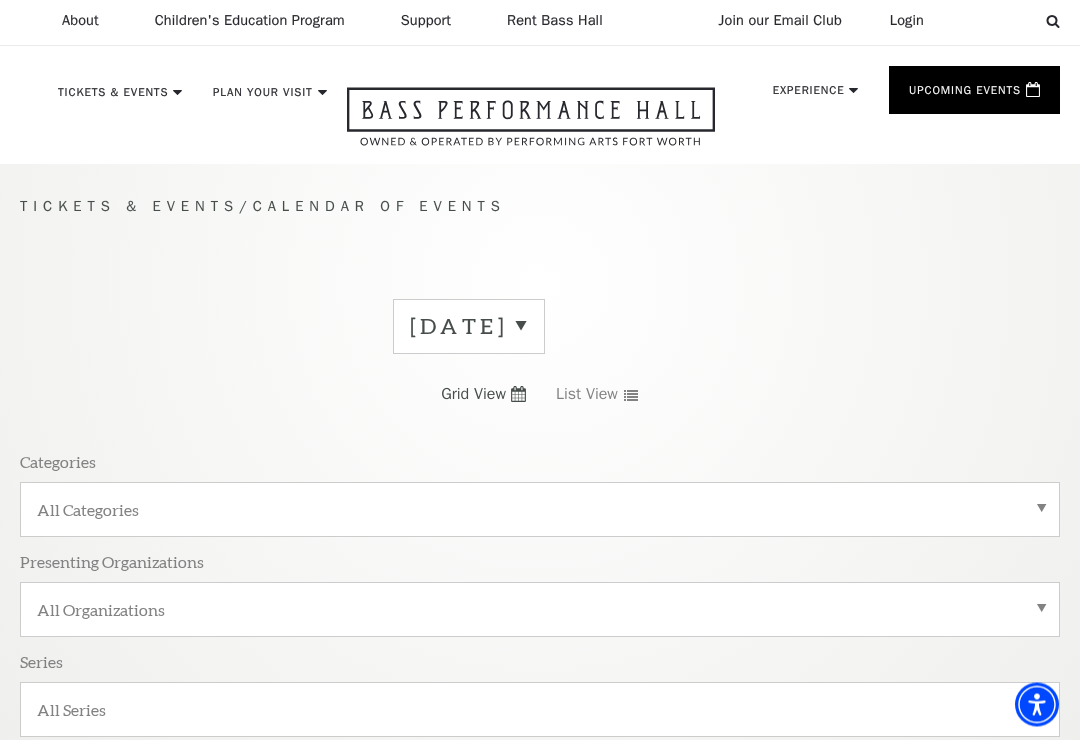scroll, scrollTop: 0, scrollLeft: 0, axis: both 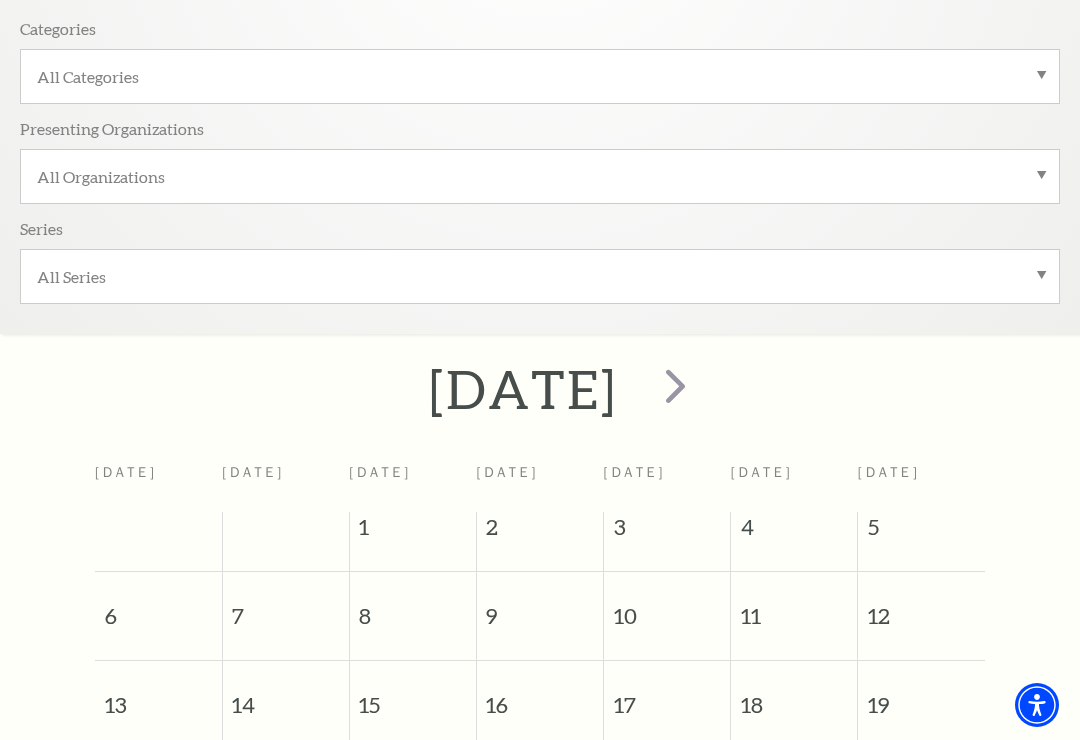 click at bounding box center [675, 385] 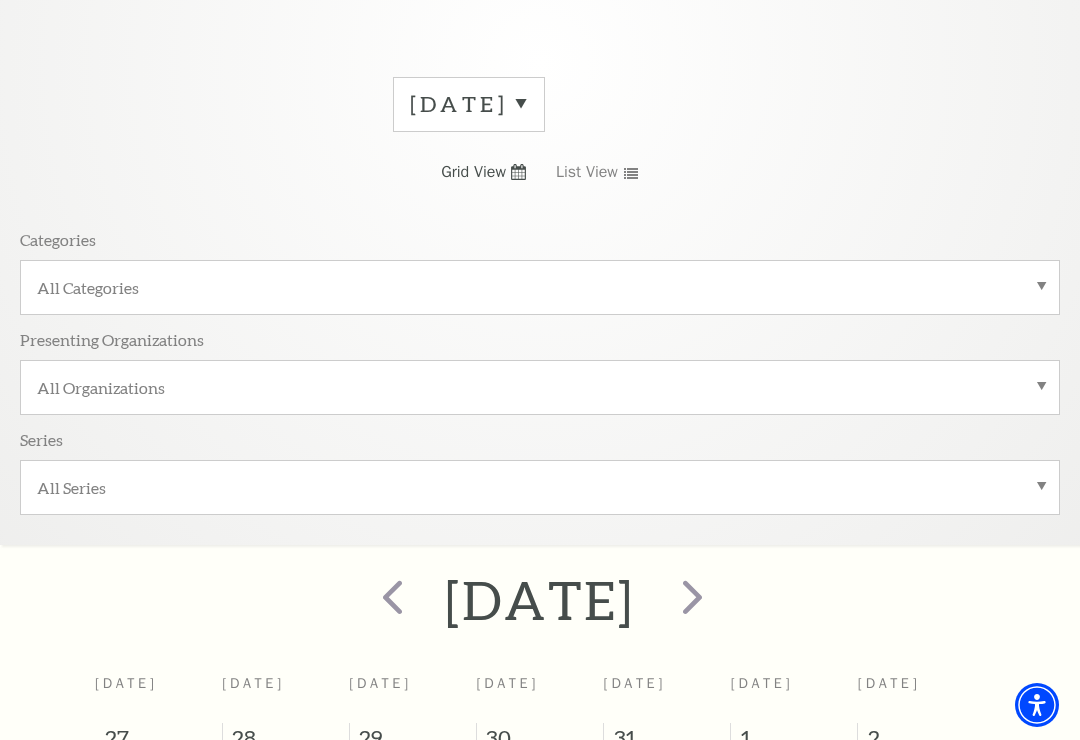 scroll, scrollTop: 168, scrollLeft: 0, axis: vertical 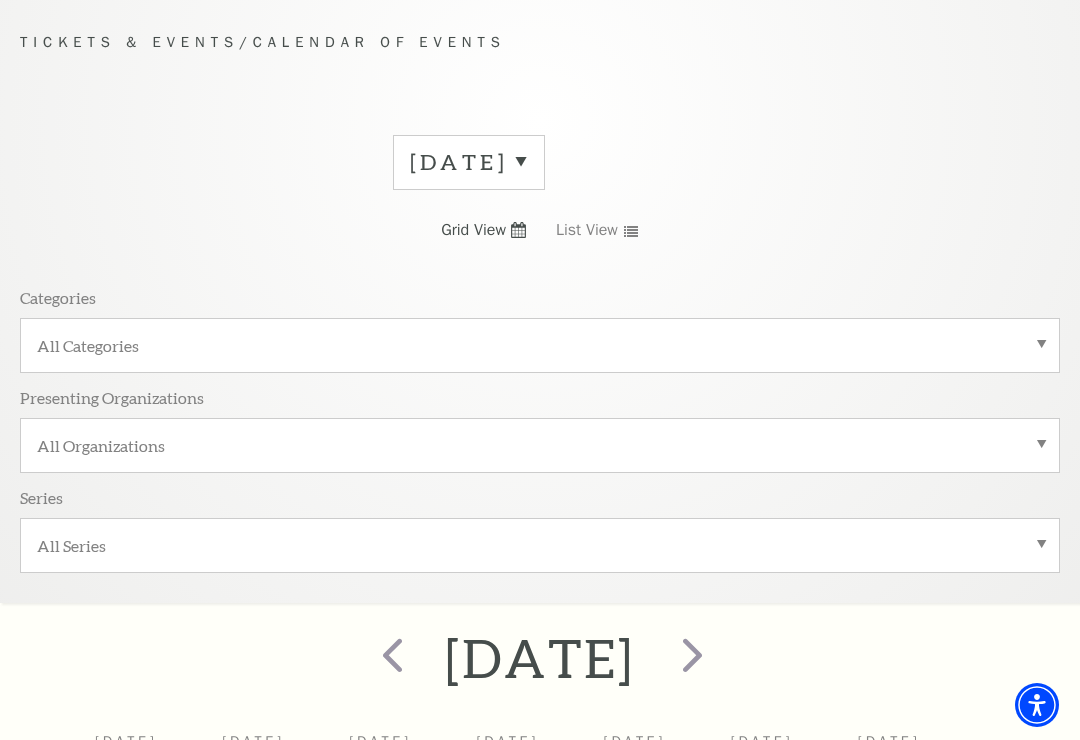 click on "August 2025" at bounding box center (469, 162) 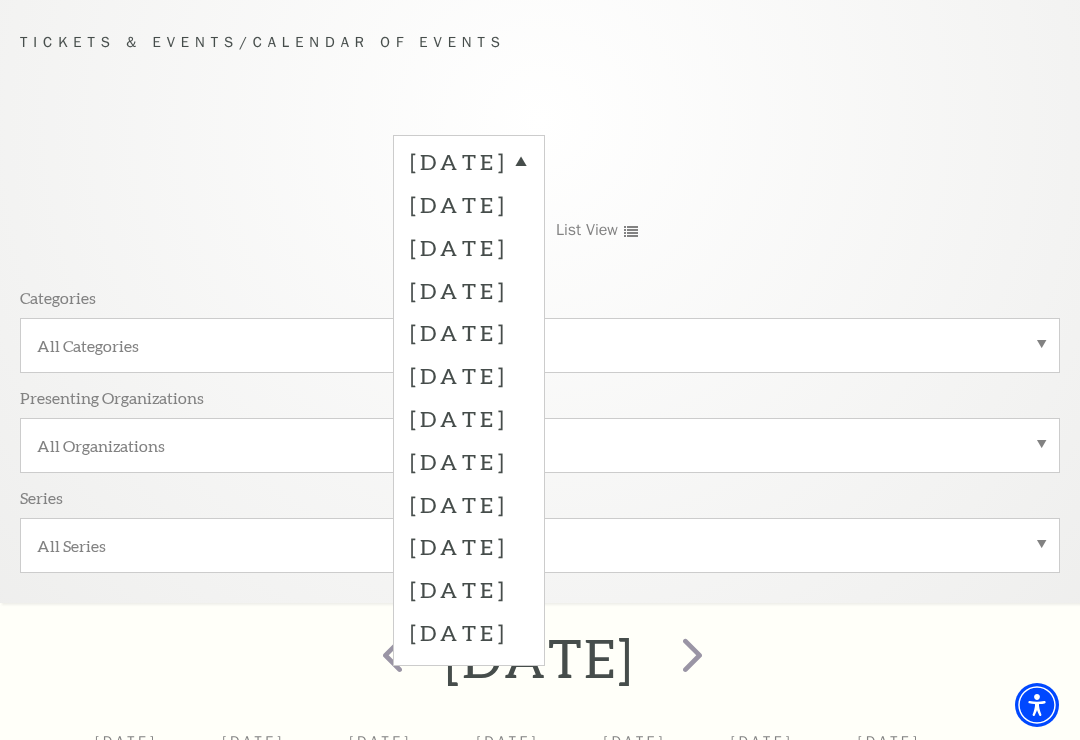 click on "October 2025" at bounding box center (469, 290) 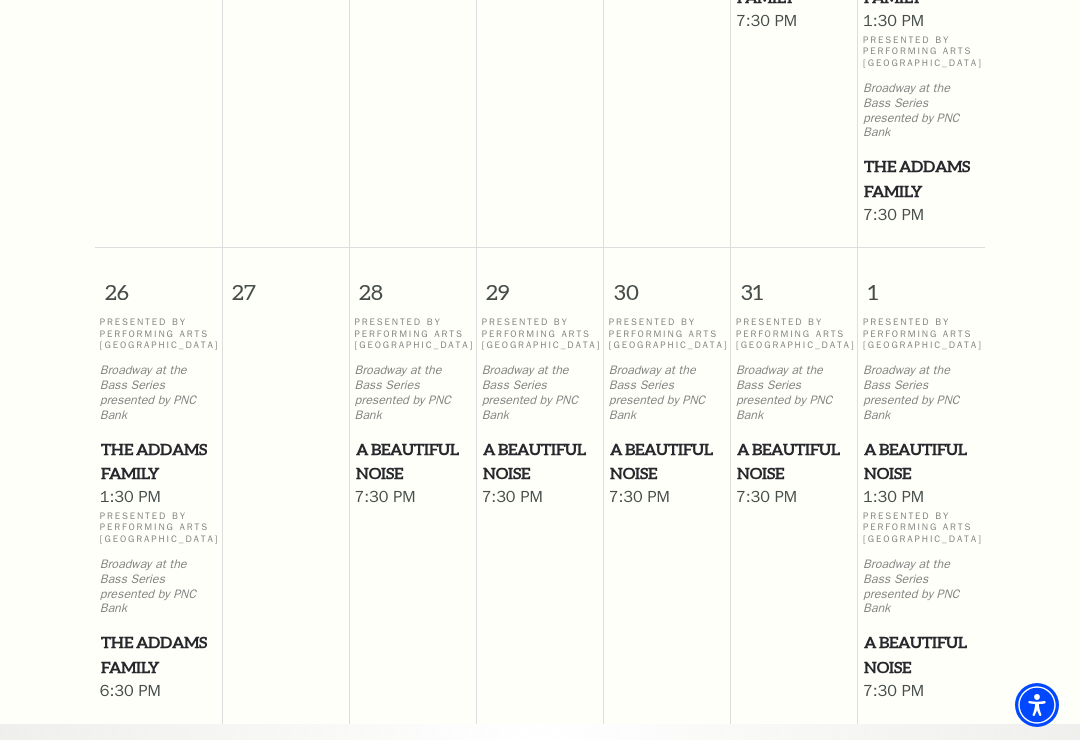 scroll, scrollTop: 2051, scrollLeft: 0, axis: vertical 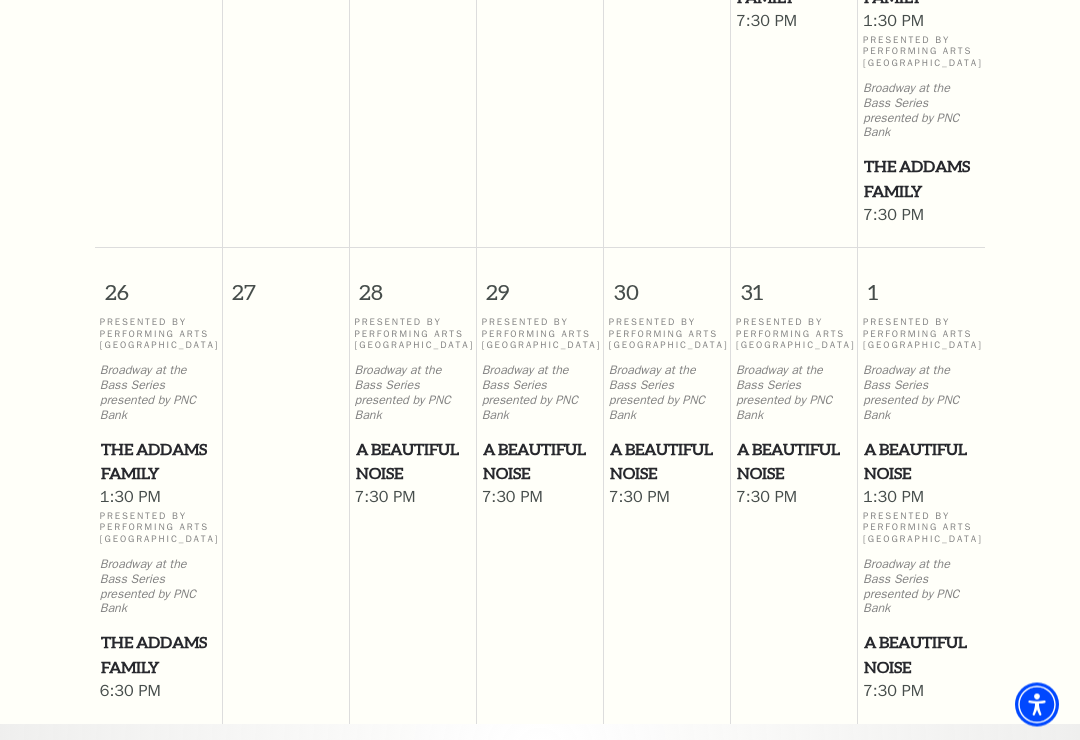 click on "Presented By Performing Arts Fort Worth" at bounding box center (540, 335) 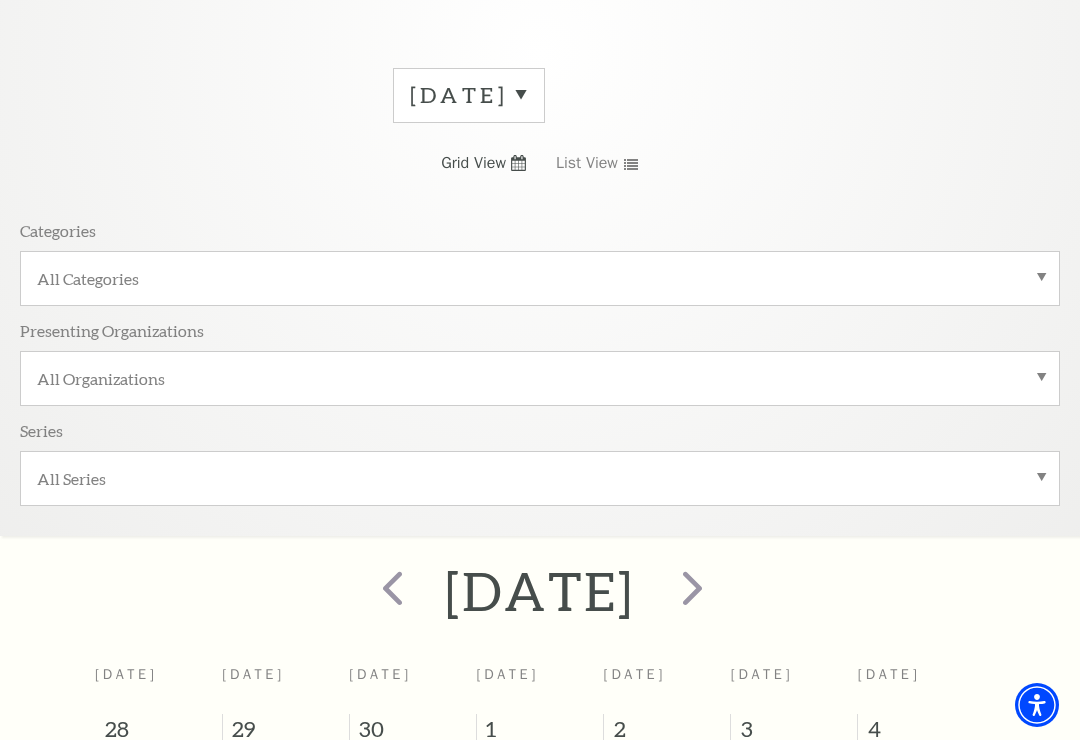 scroll, scrollTop: 234, scrollLeft: 0, axis: vertical 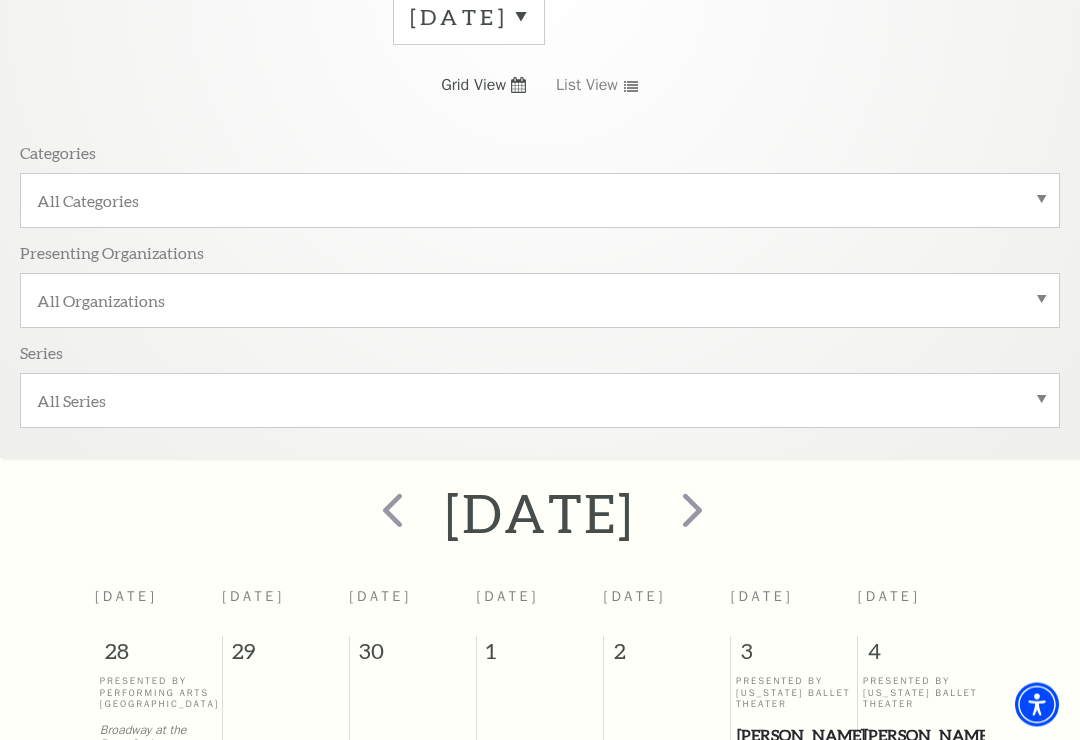 click on "List View" at bounding box center (587, 86) 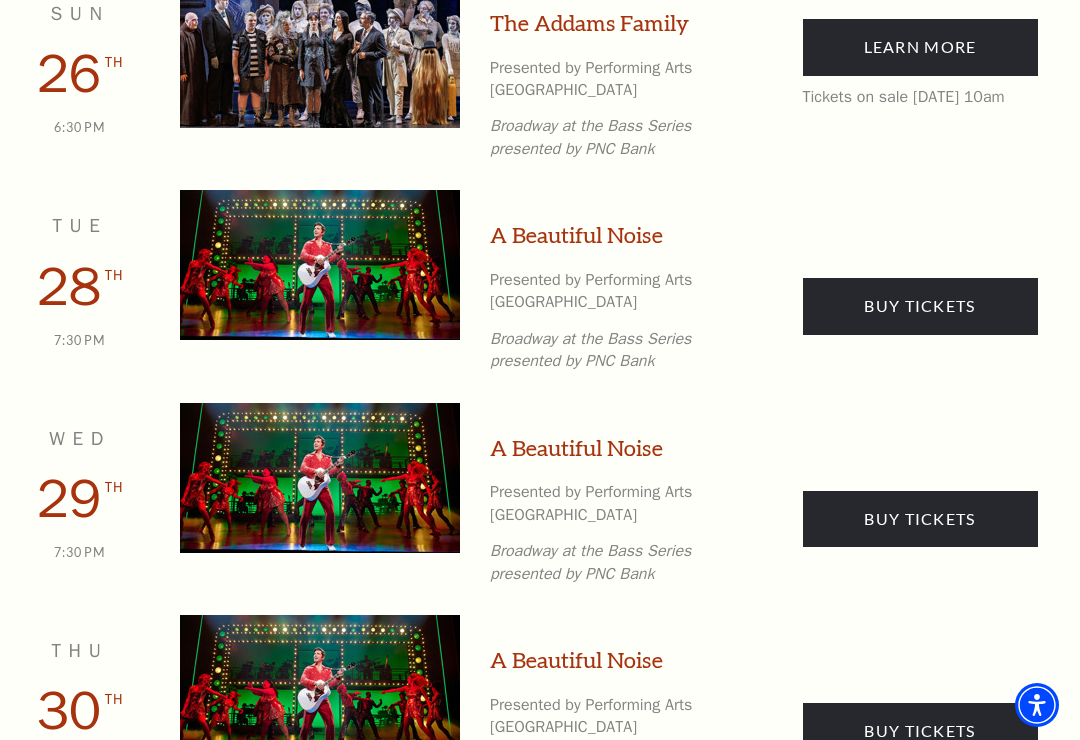 scroll, scrollTop: 2842, scrollLeft: 0, axis: vertical 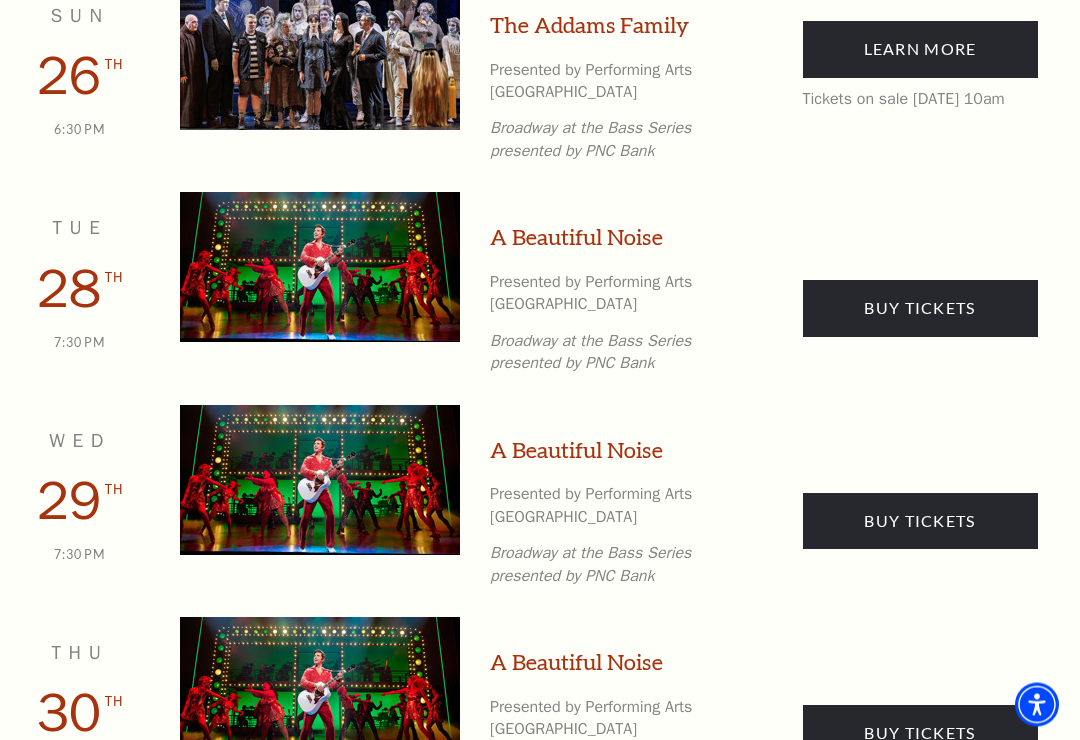 click on "Buy Tickets" at bounding box center [920, 309] 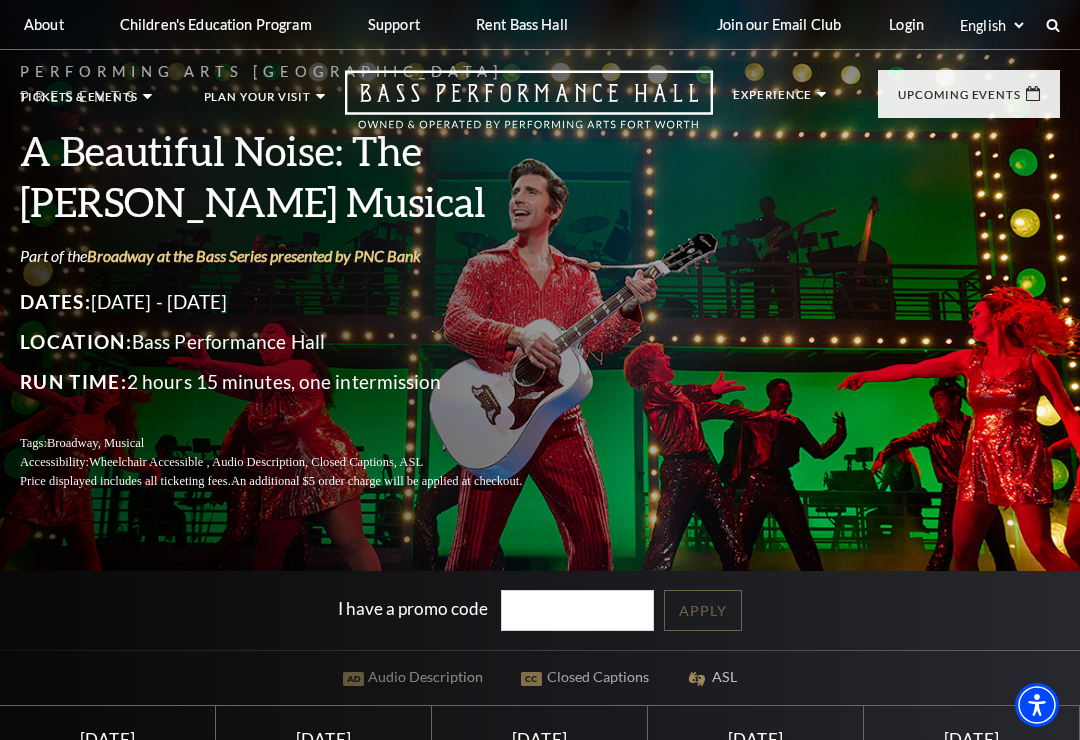 scroll, scrollTop: 0, scrollLeft: 0, axis: both 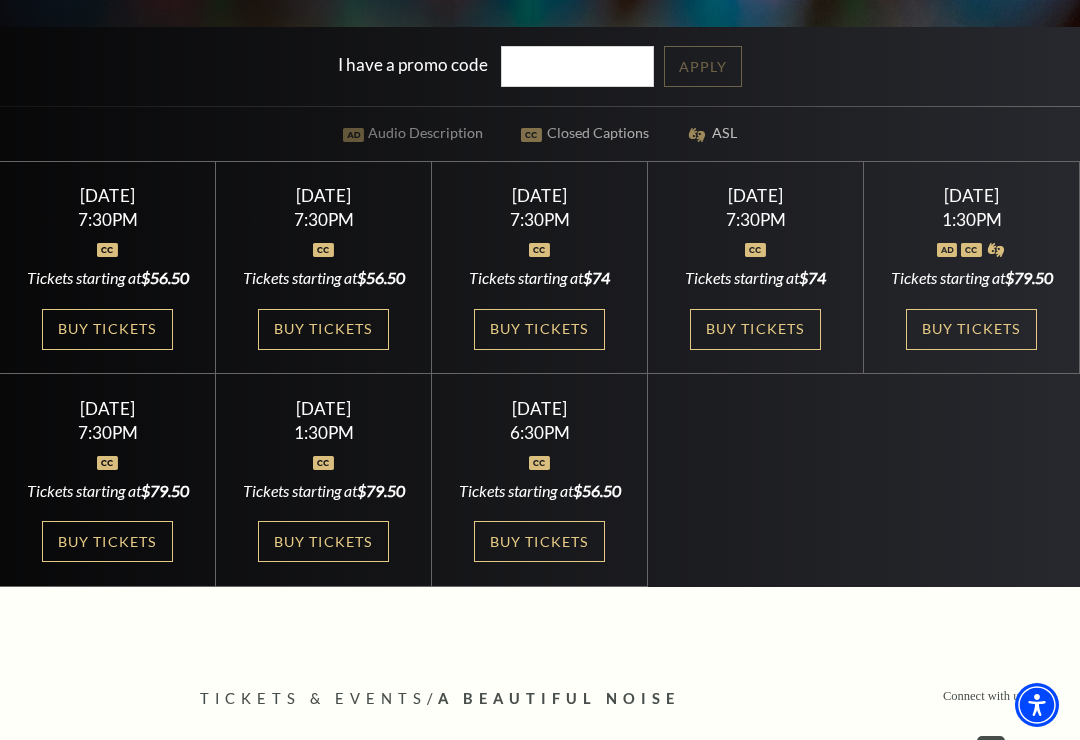 click on "Buy Tickets" at bounding box center [323, 329] 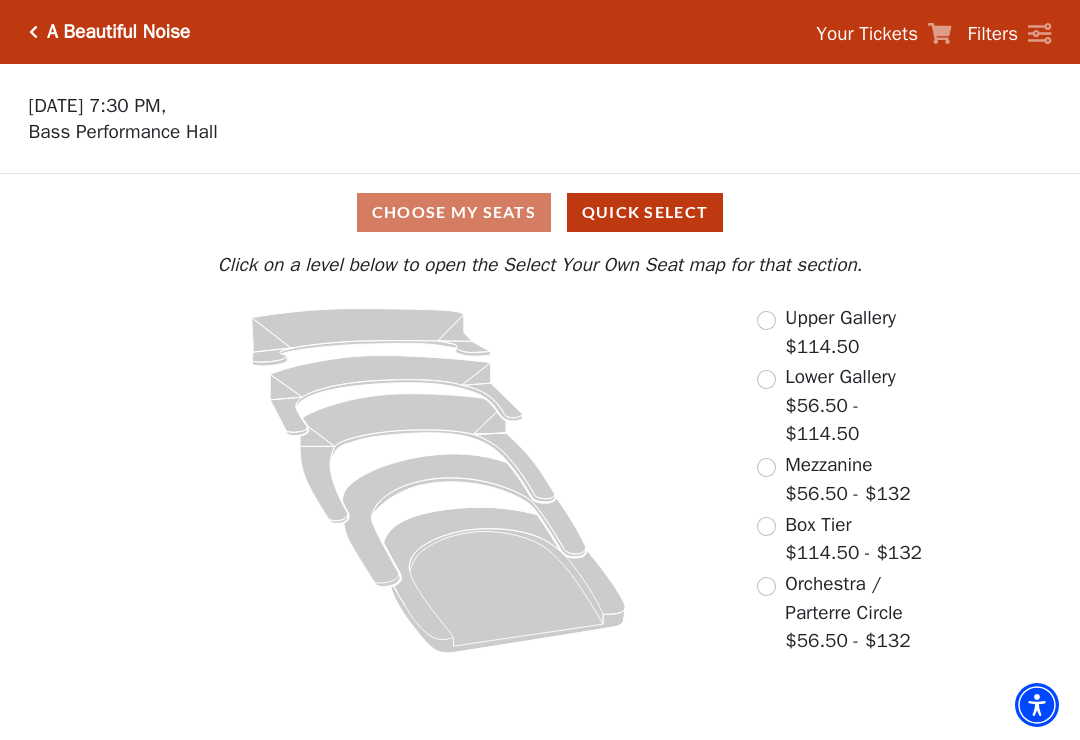 scroll, scrollTop: 0, scrollLeft: 0, axis: both 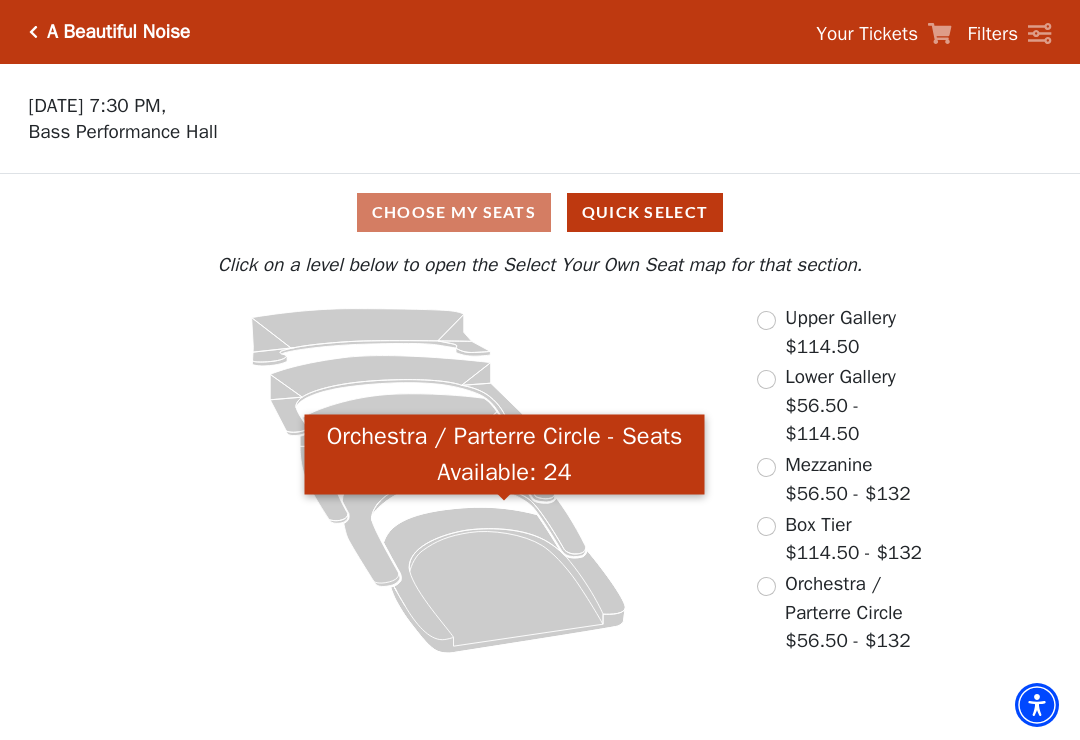 click 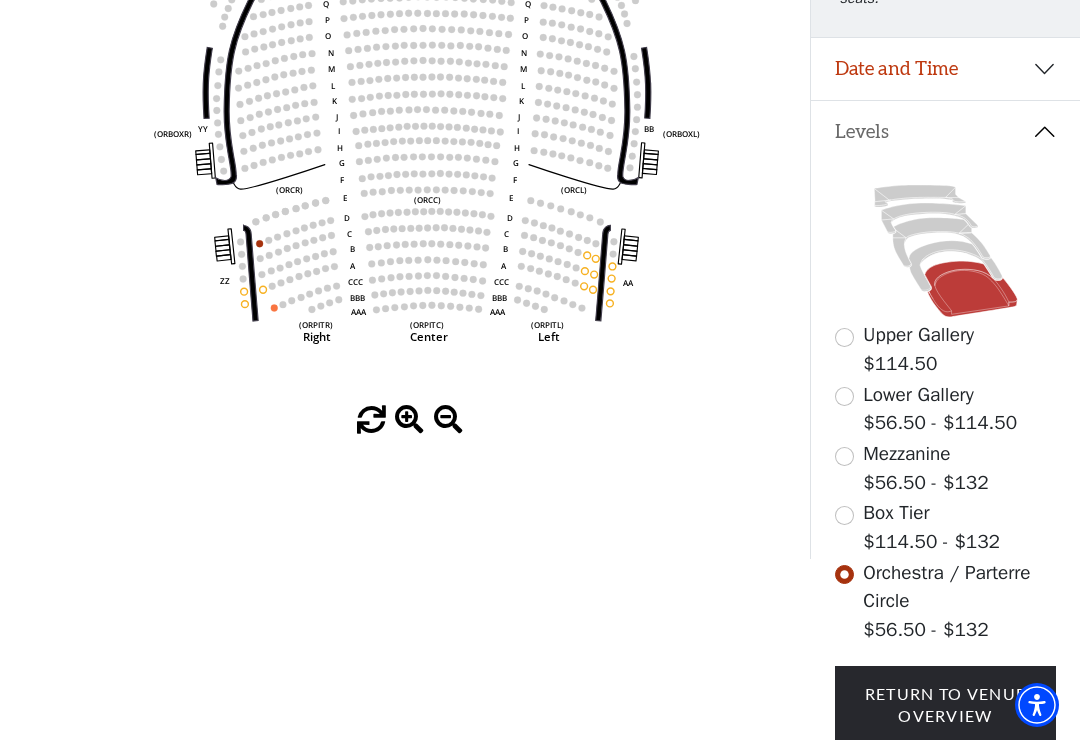 scroll, scrollTop: 459, scrollLeft: 0, axis: vertical 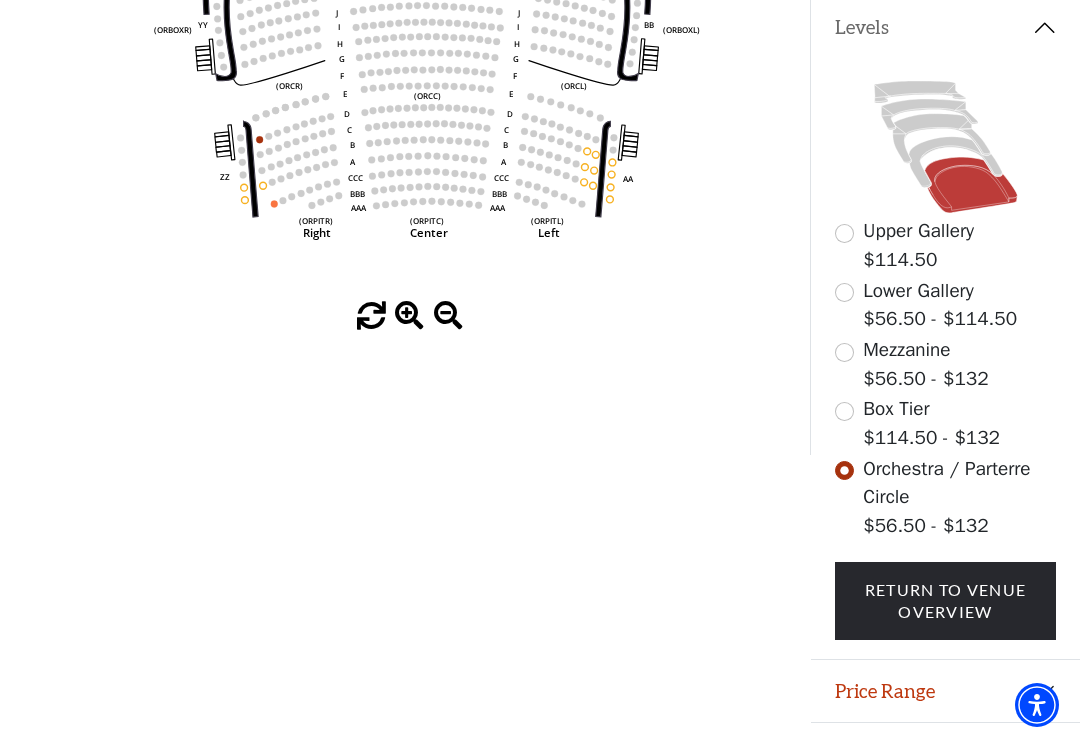 click on "Legend" at bounding box center (945, 754) 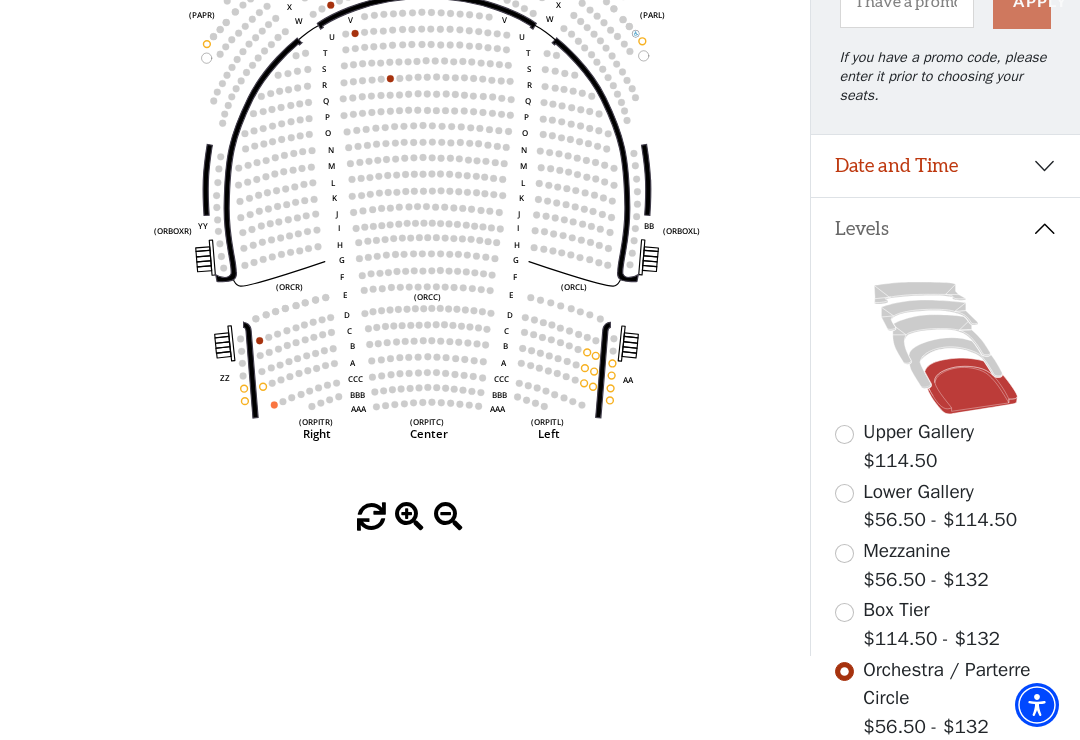 scroll, scrollTop: 257, scrollLeft: 0, axis: vertical 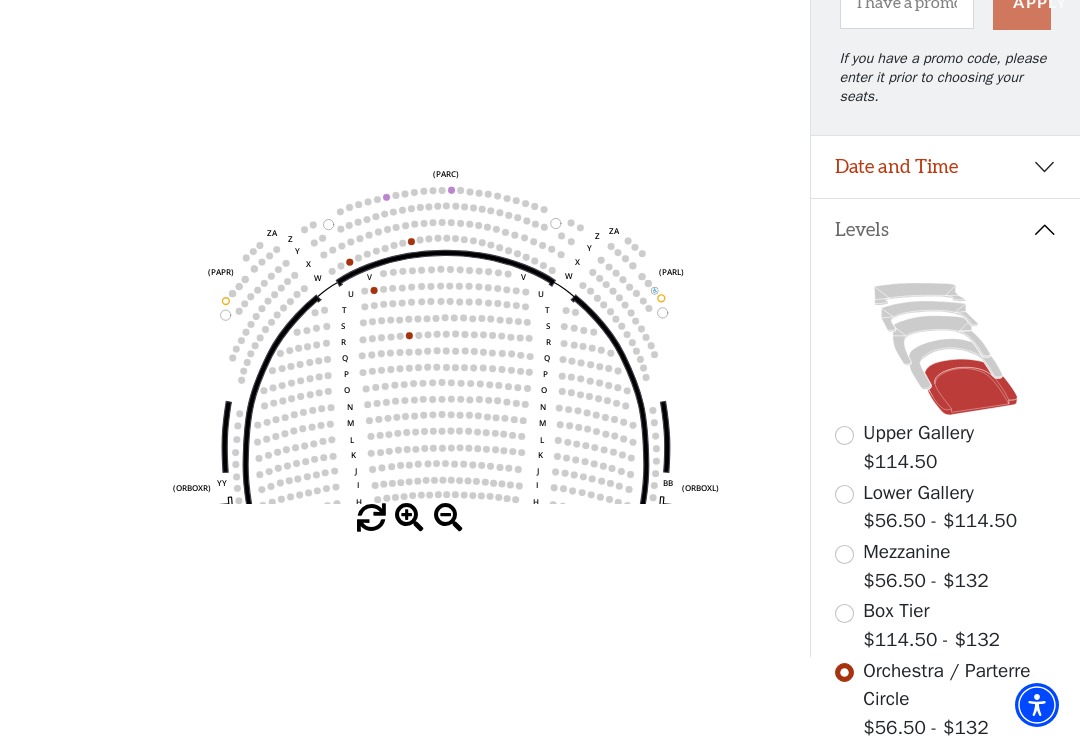 click 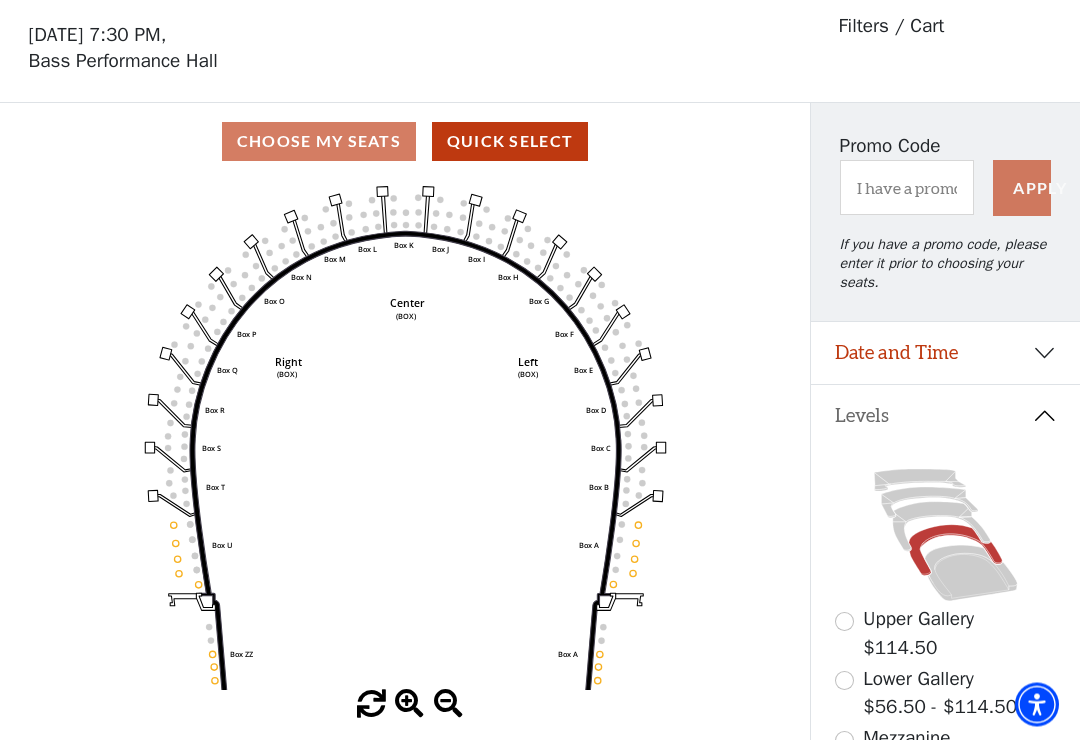 scroll, scrollTop: 68, scrollLeft: 0, axis: vertical 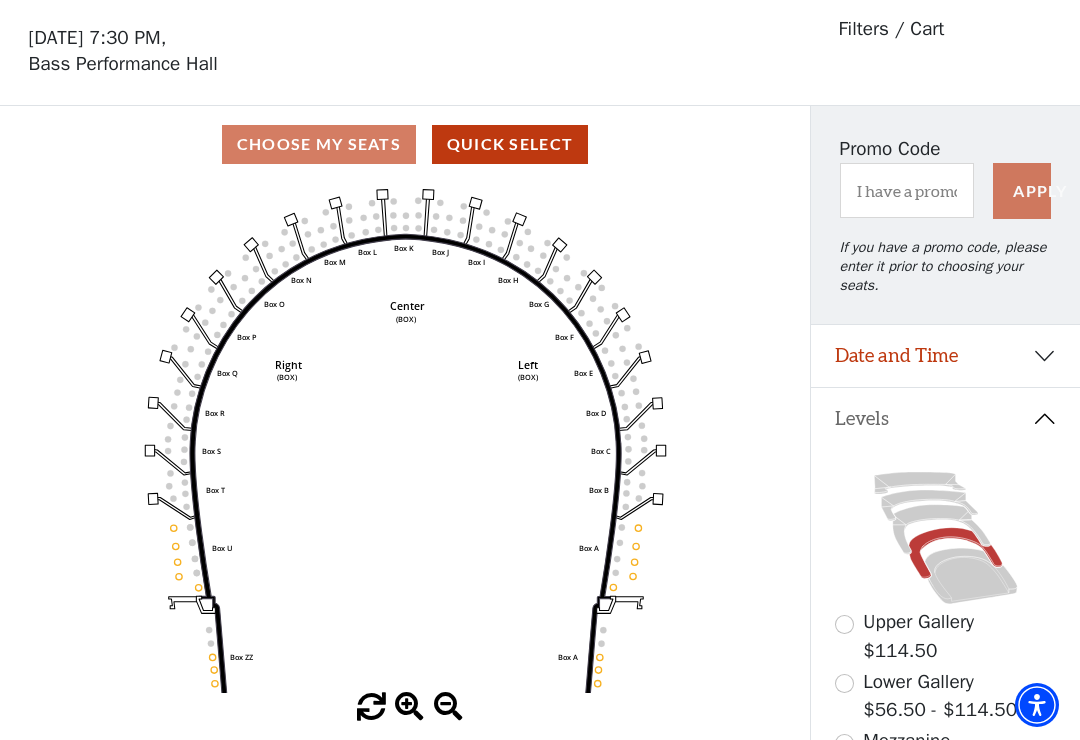 click 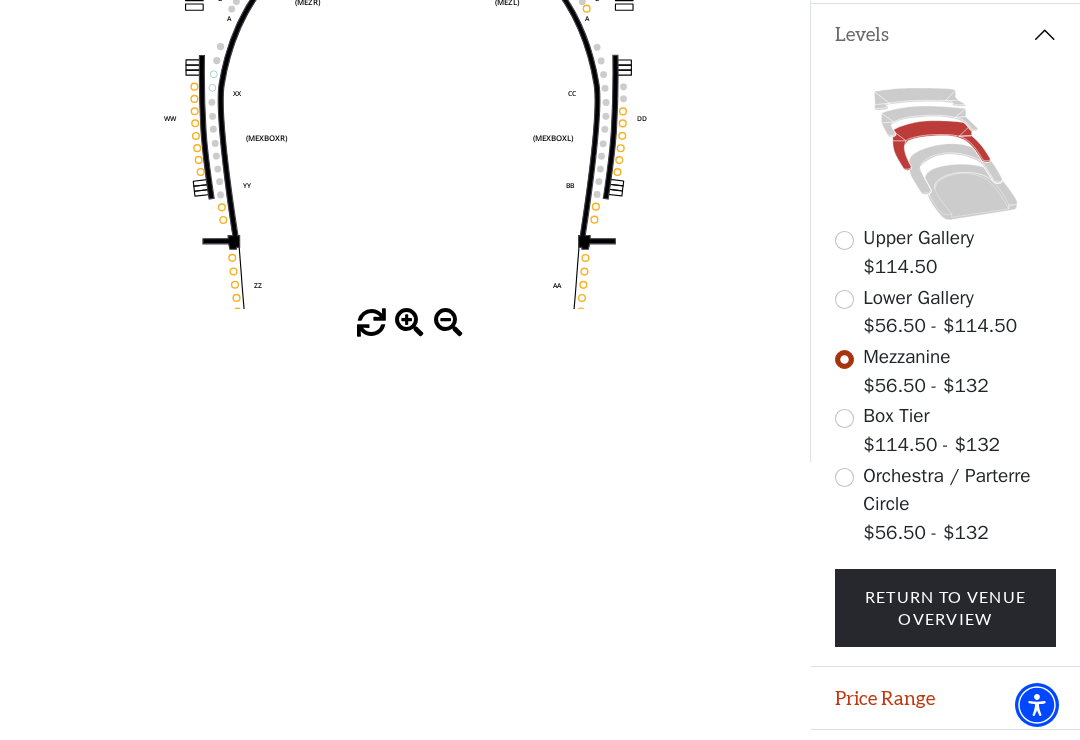 scroll, scrollTop: 459, scrollLeft: 0, axis: vertical 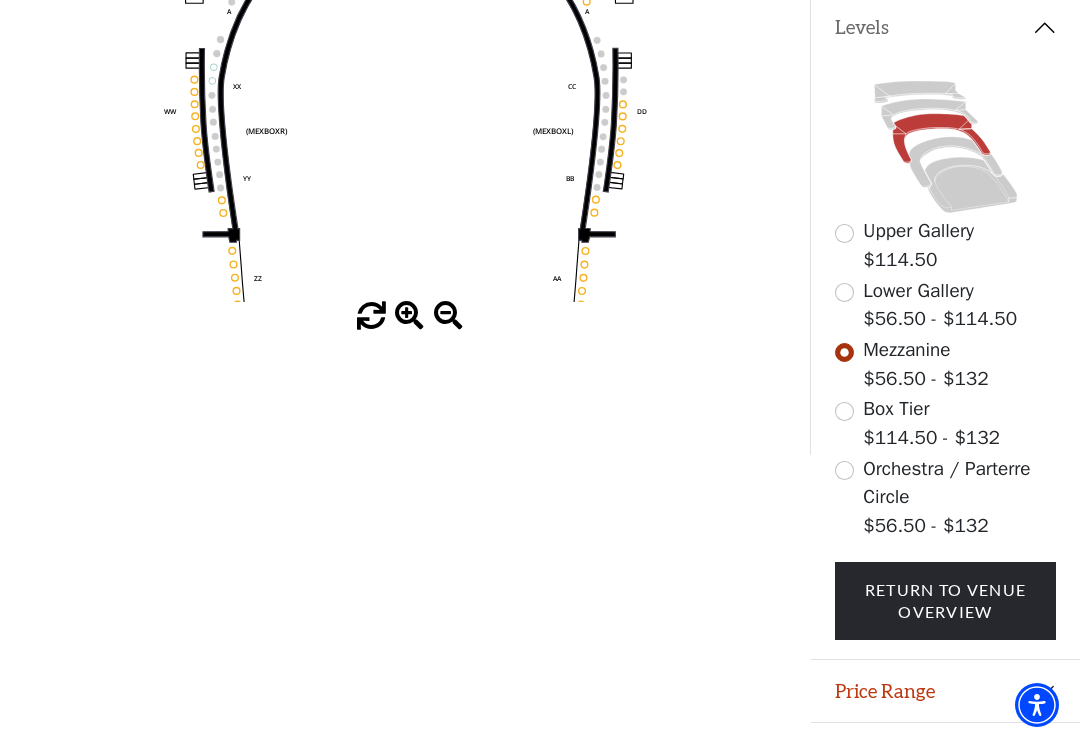 click on "Legend" at bounding box center (945, 754) 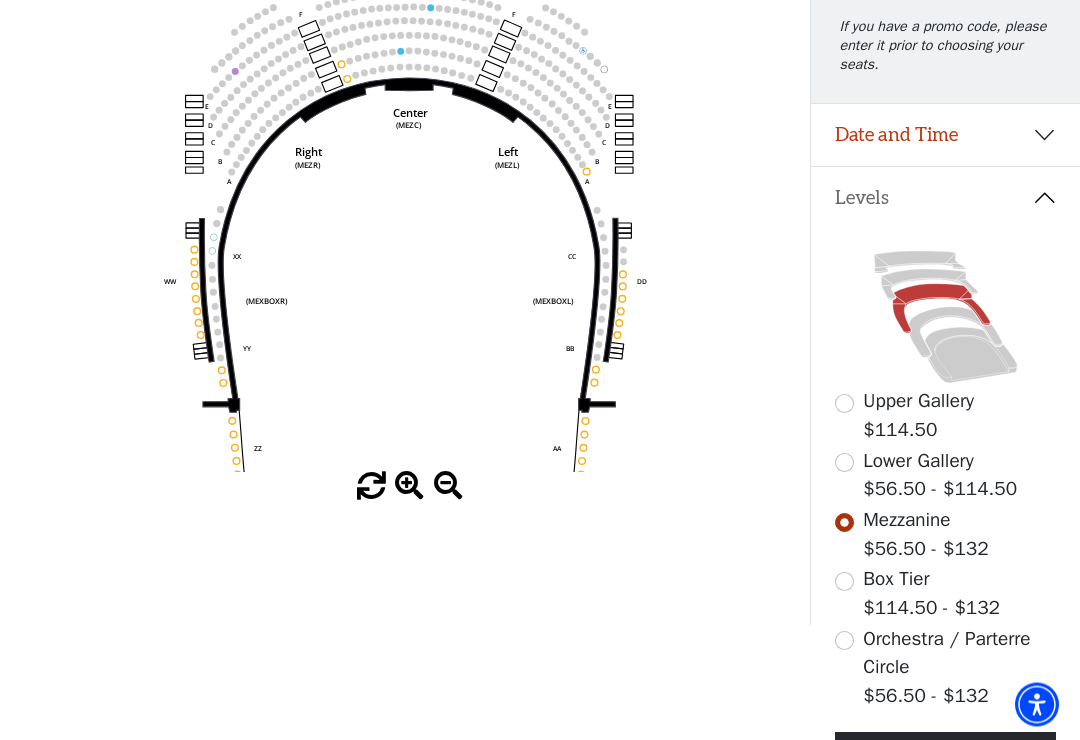 scroll, scrollTop: 289, scrollLeft: 0, axis: vertical 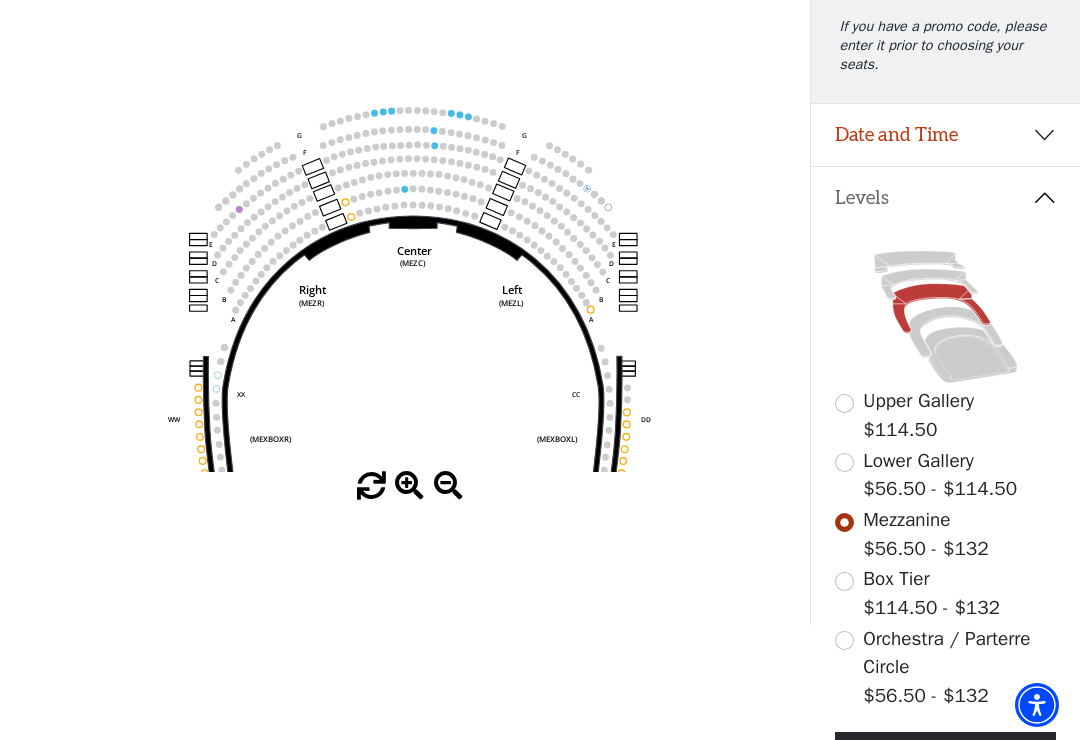 click 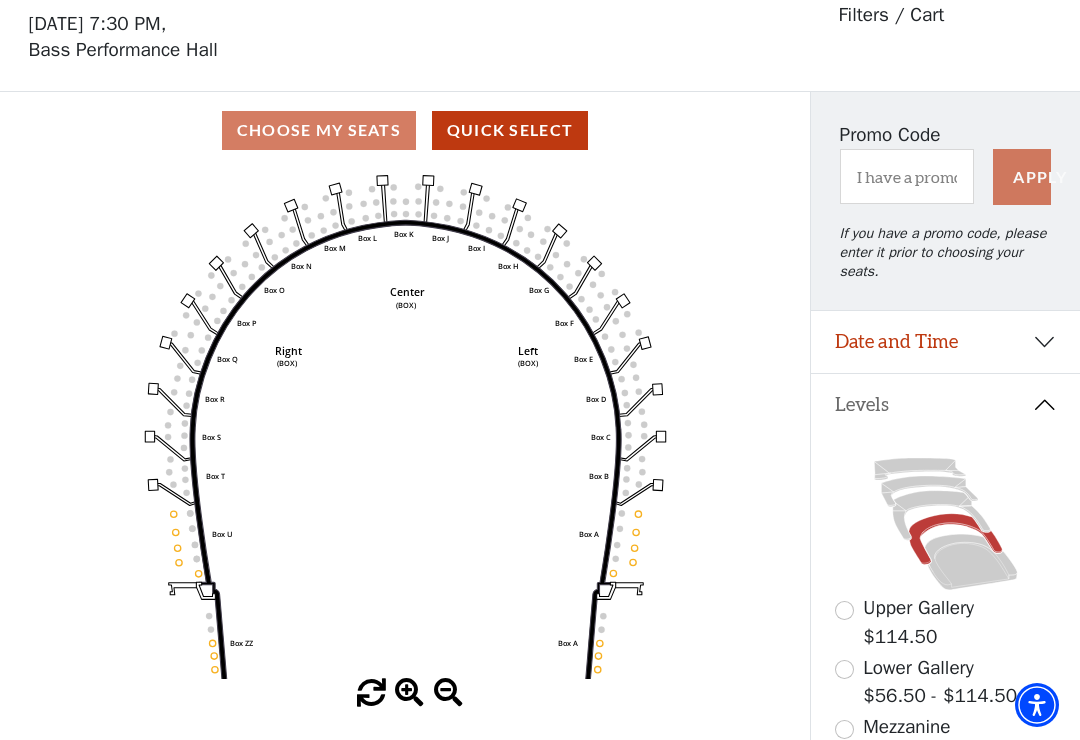 scroll, scrollTop: 93, scrollLeft: 0, axis: vertical 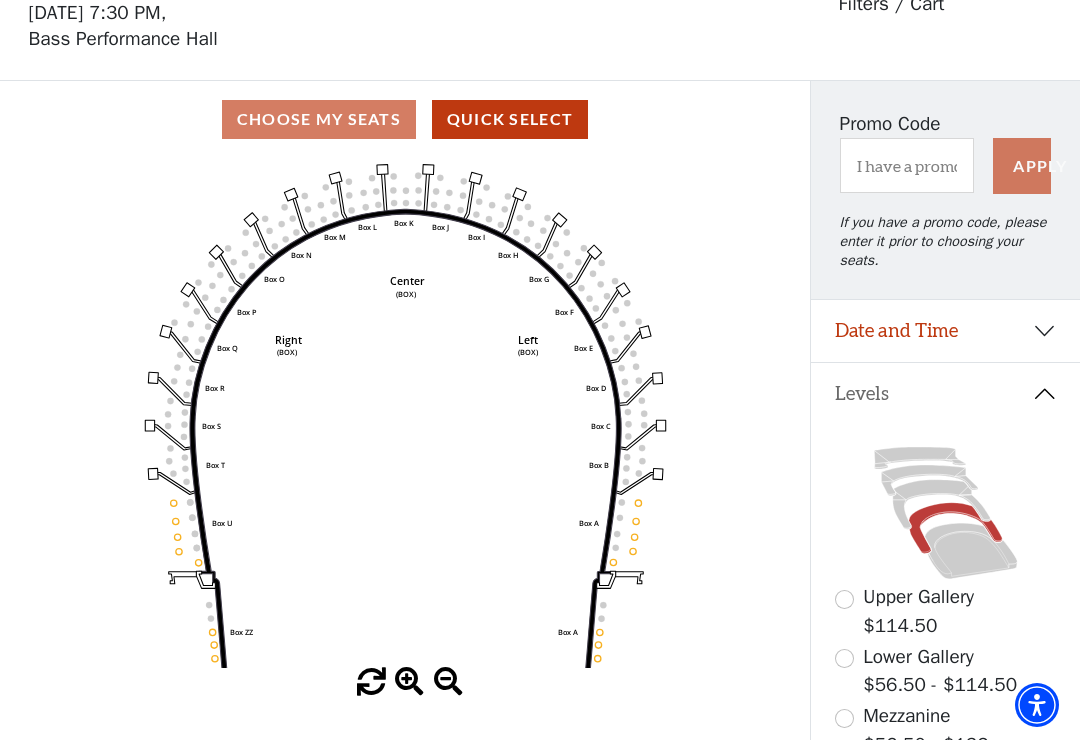 click 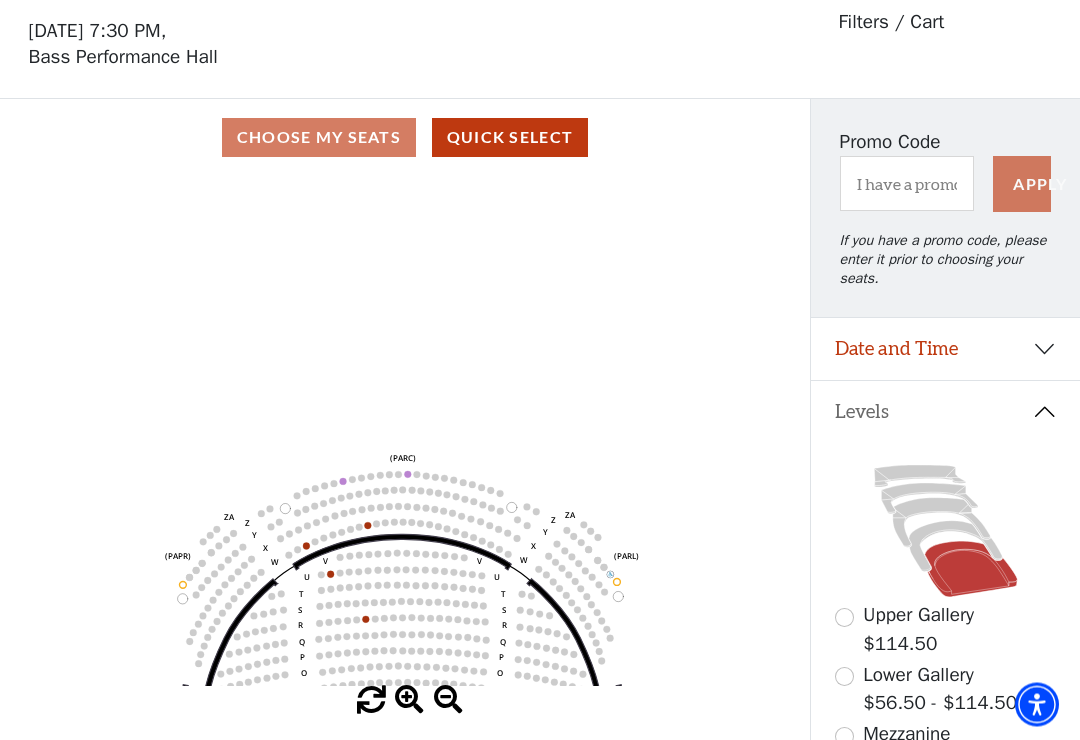 scroll, scrollTop: 0, scrollLeft: 0, axis: both 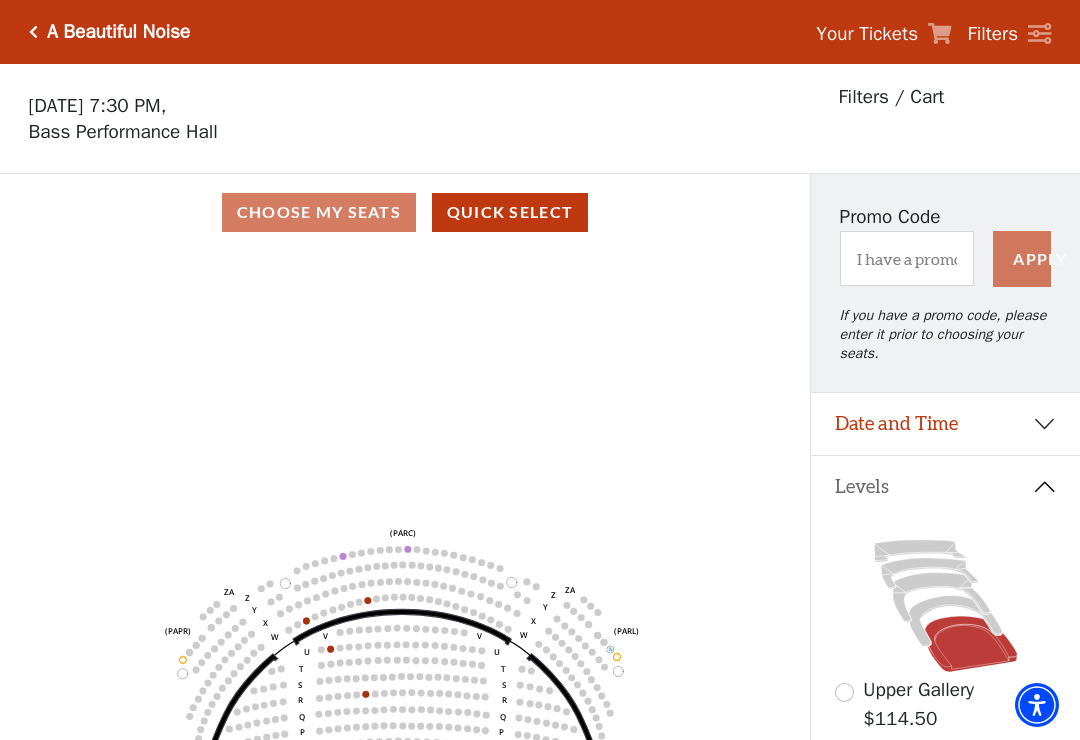 click on "A Beautiful Noise" at bounding box center [118, 32] 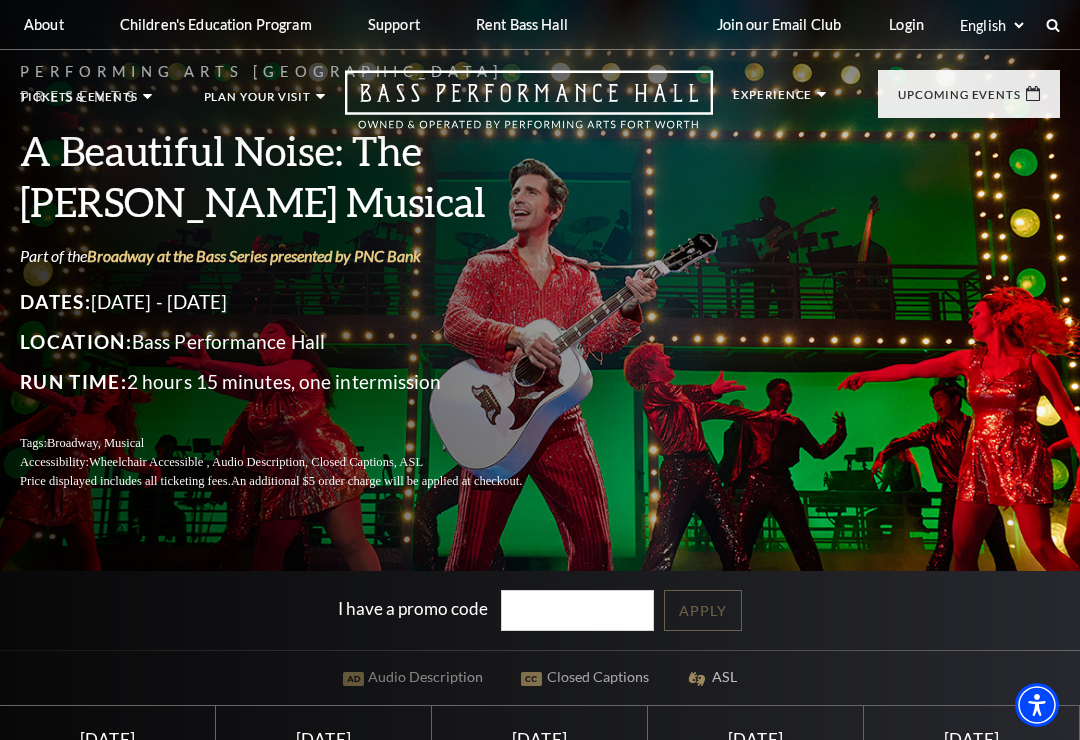 scroll, scrollTop: 0, scrollLeft: 0, axis: both 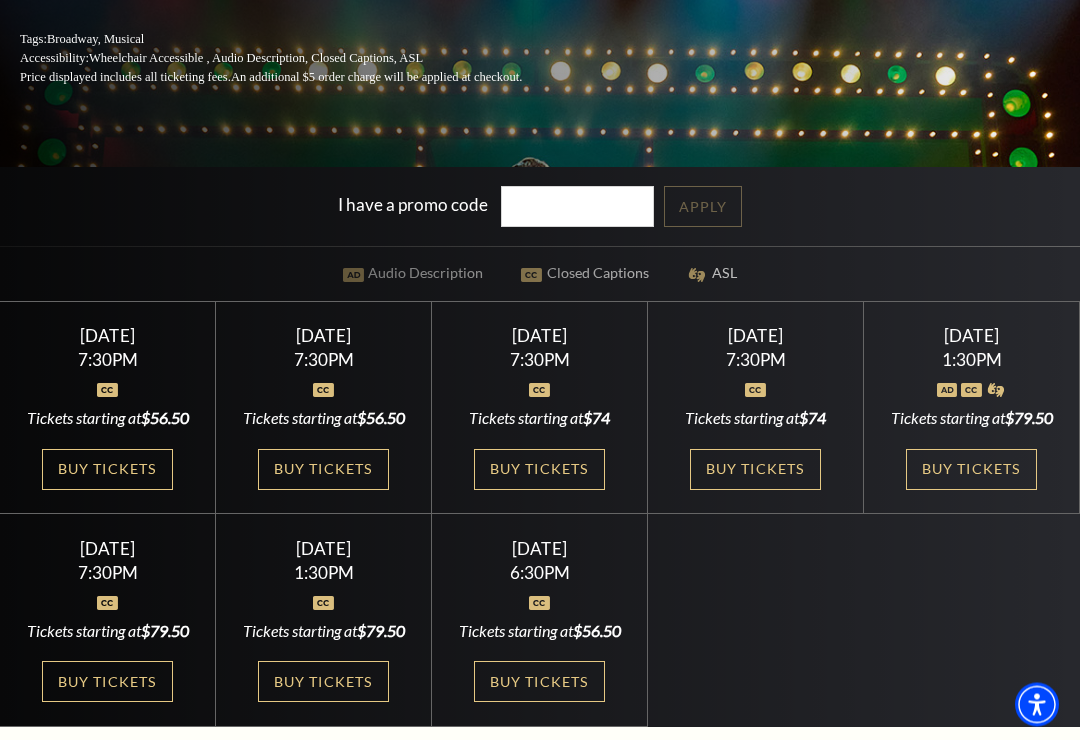 click on "Buy Tickets" at bounding box center [107, 470] 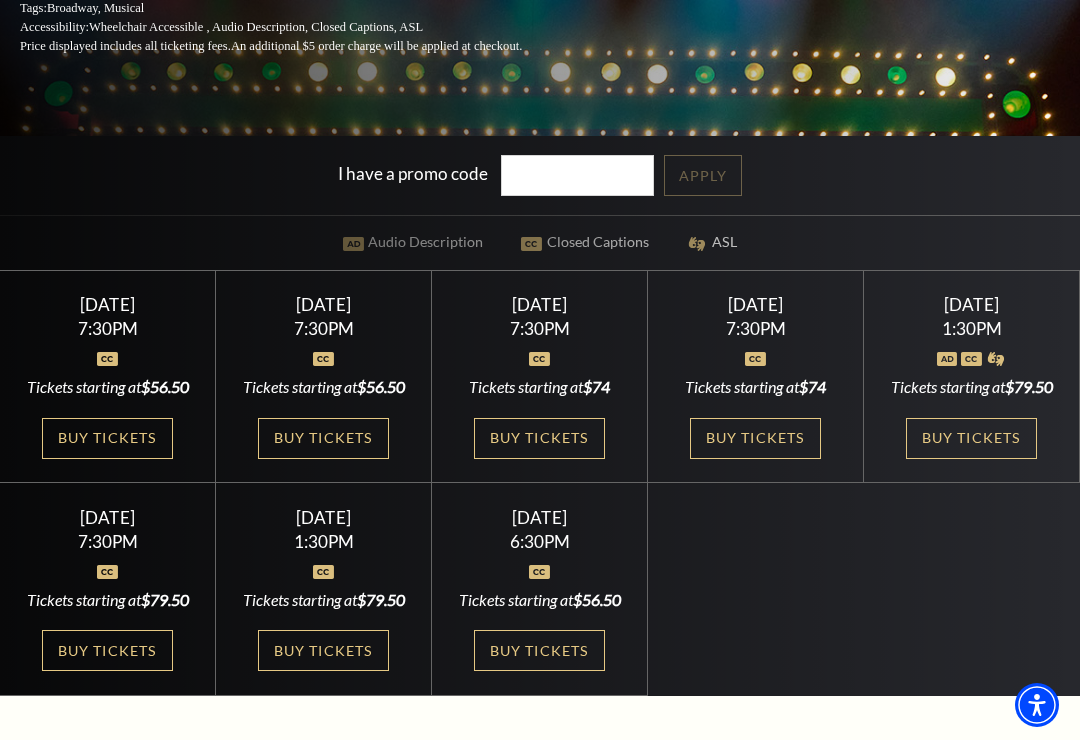 click on "Buy Tickets" at bounding box center [323, 438] 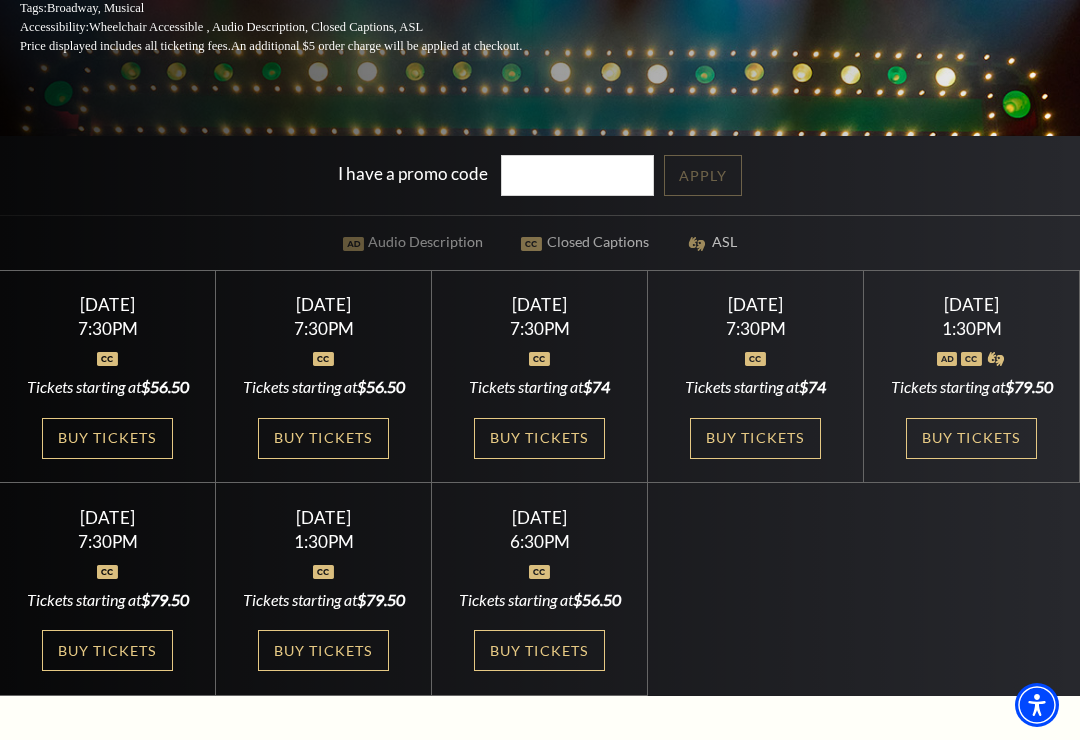 click on "Buy Tickets" at bounding box center (755, 438) 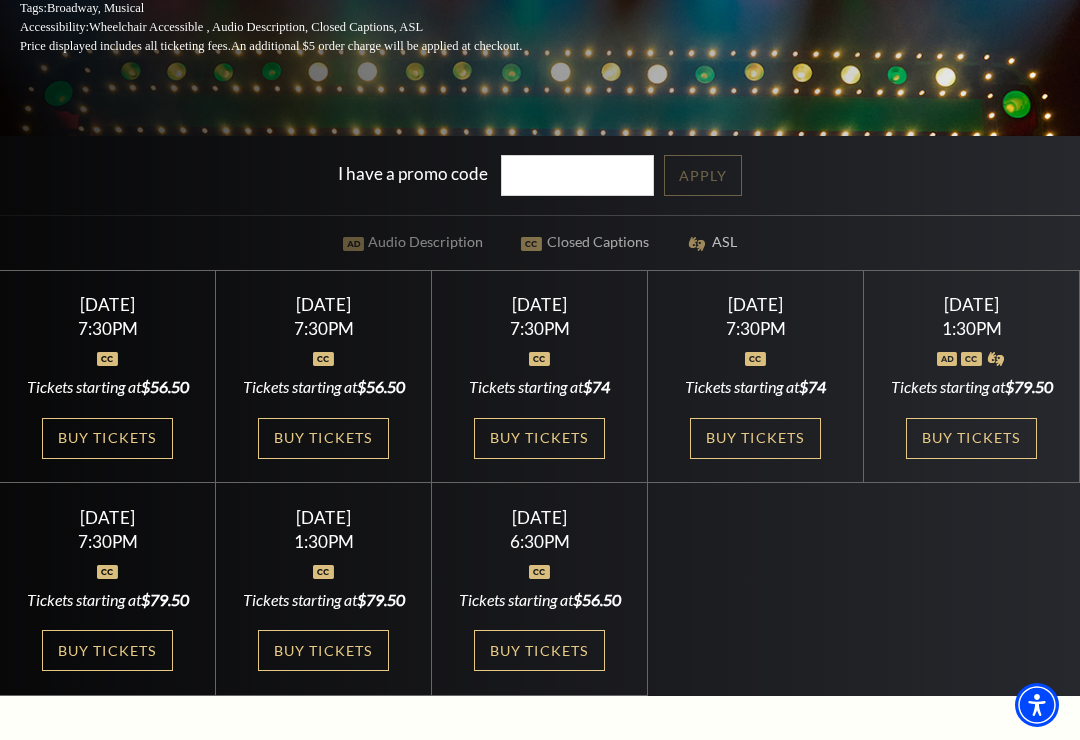 click on "Buy Tickets" at bounding box center (971, 438) 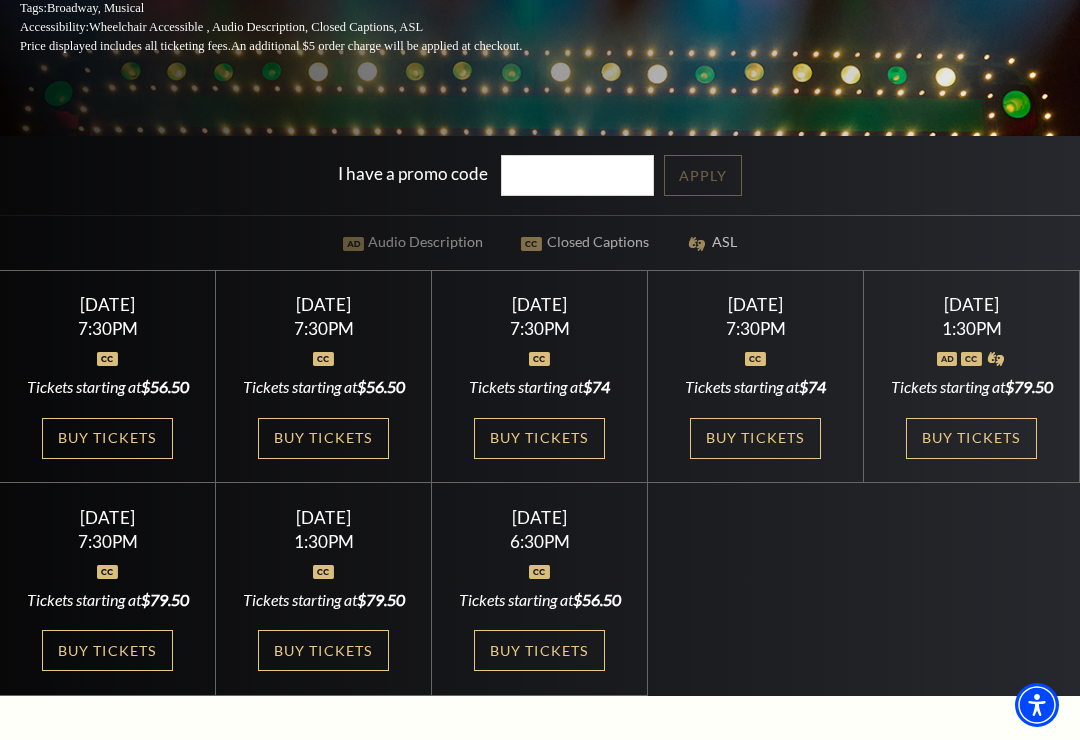 click on "Buy Tickets" at bounding box center (107, 650) 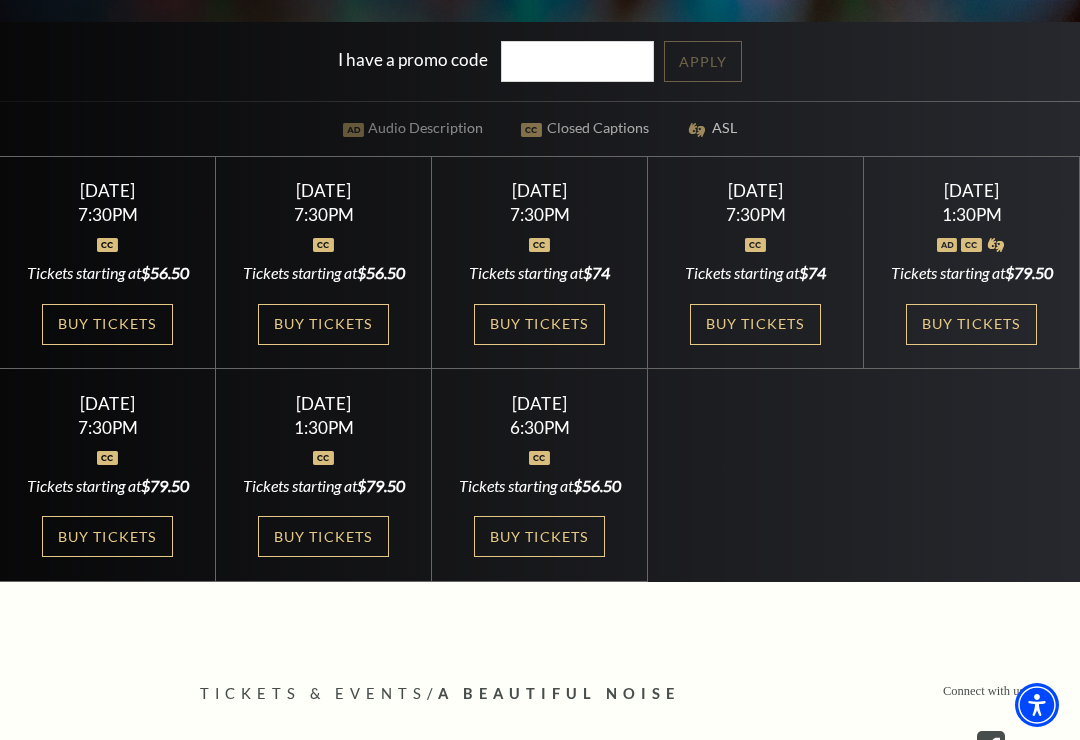 scroll, scrollTop: 573, scrollLeft: 0, axis: vertical 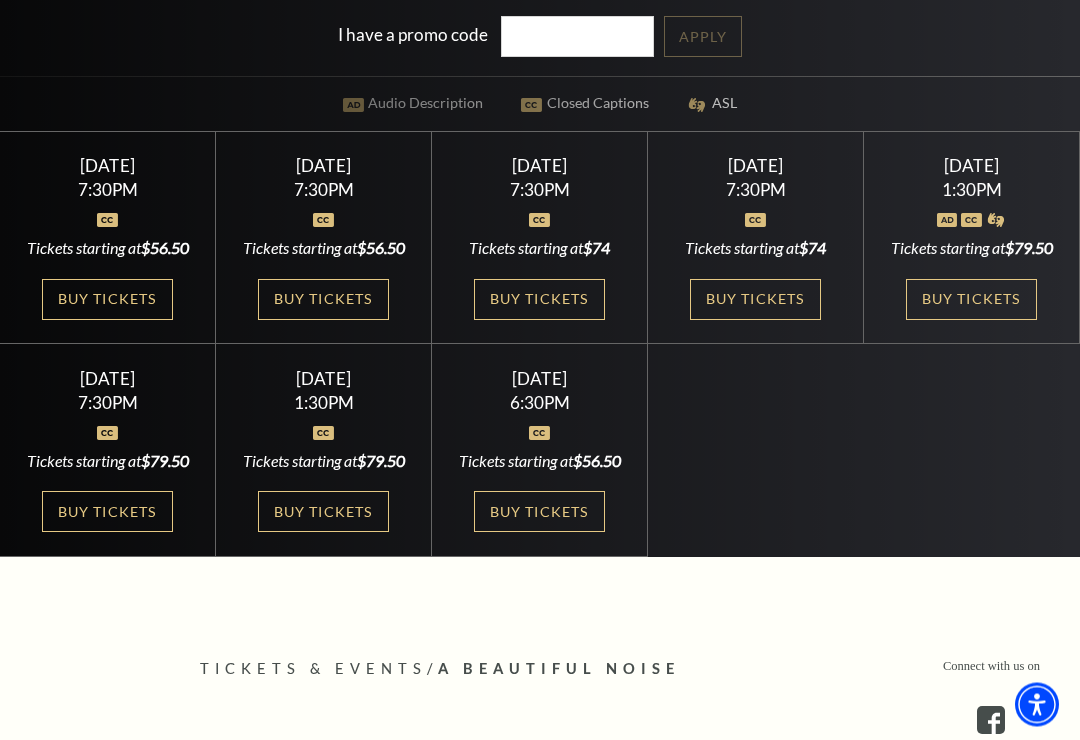 click on "Buy Tickets" at bounding box center (323, 512) 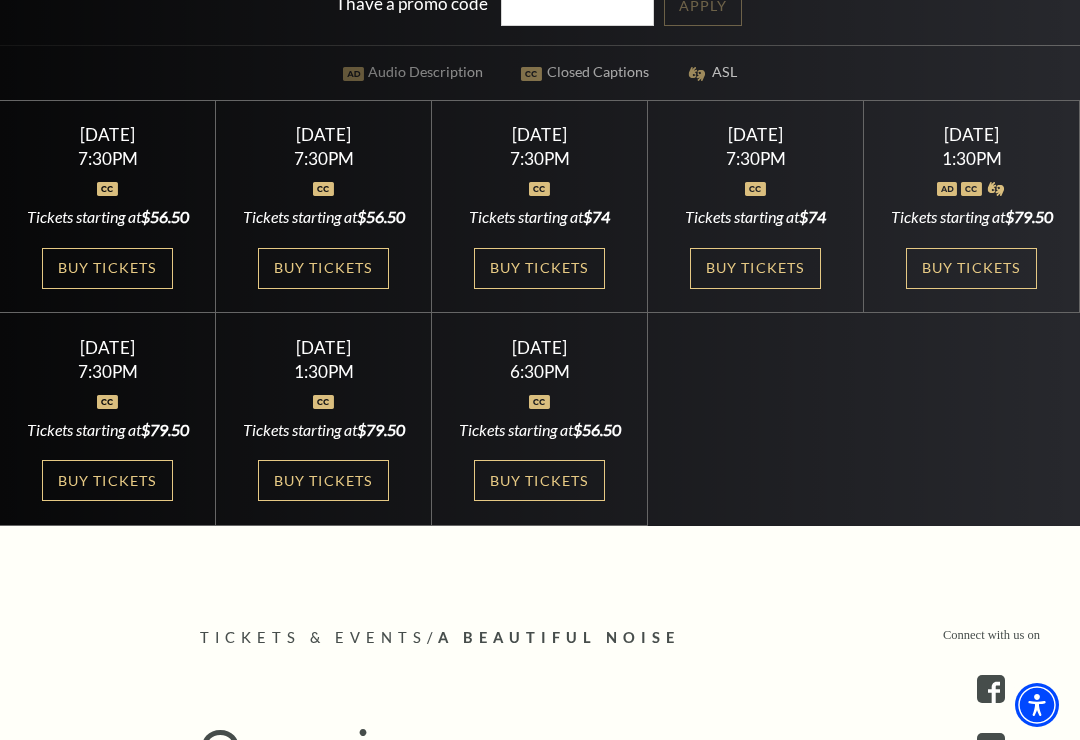 click on "Buy Tickets" at bounding box center (539, 480) 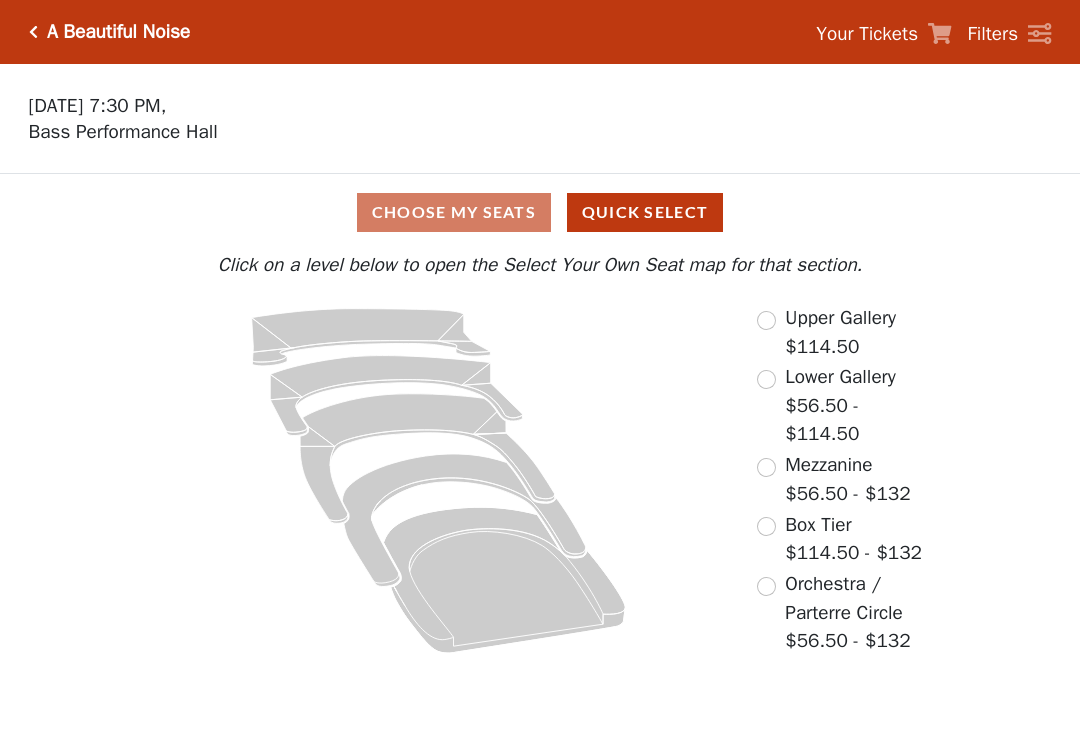 scroll, scrollTop: 0, scrollLeft: 0, axis: both 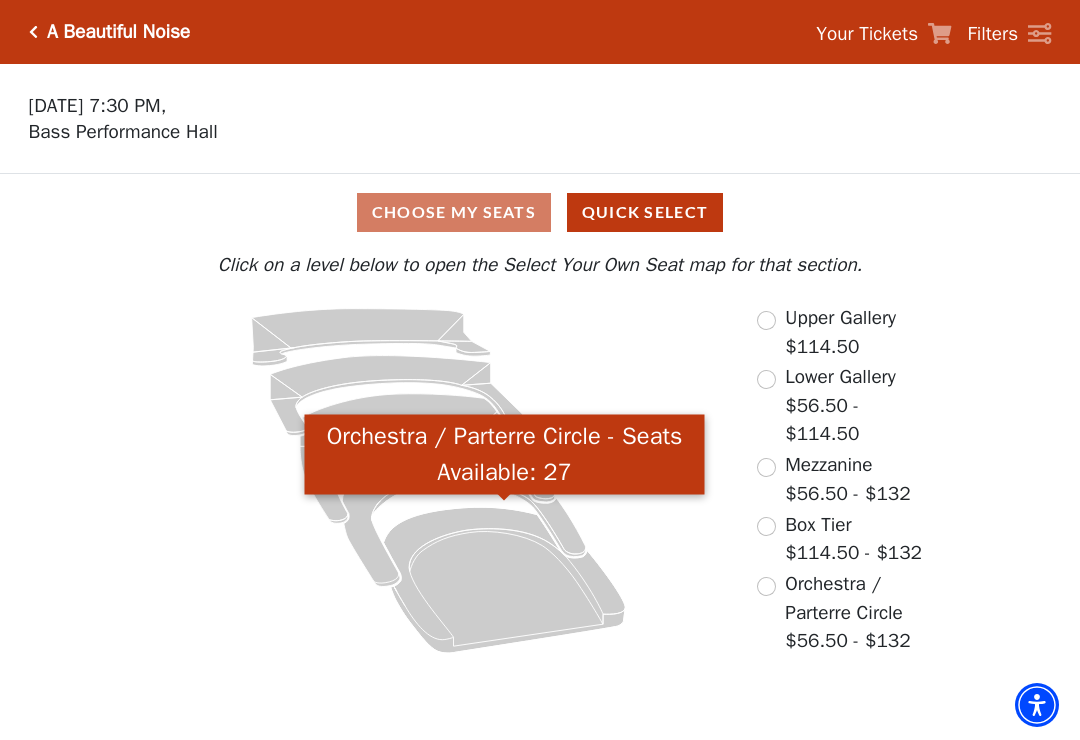 click 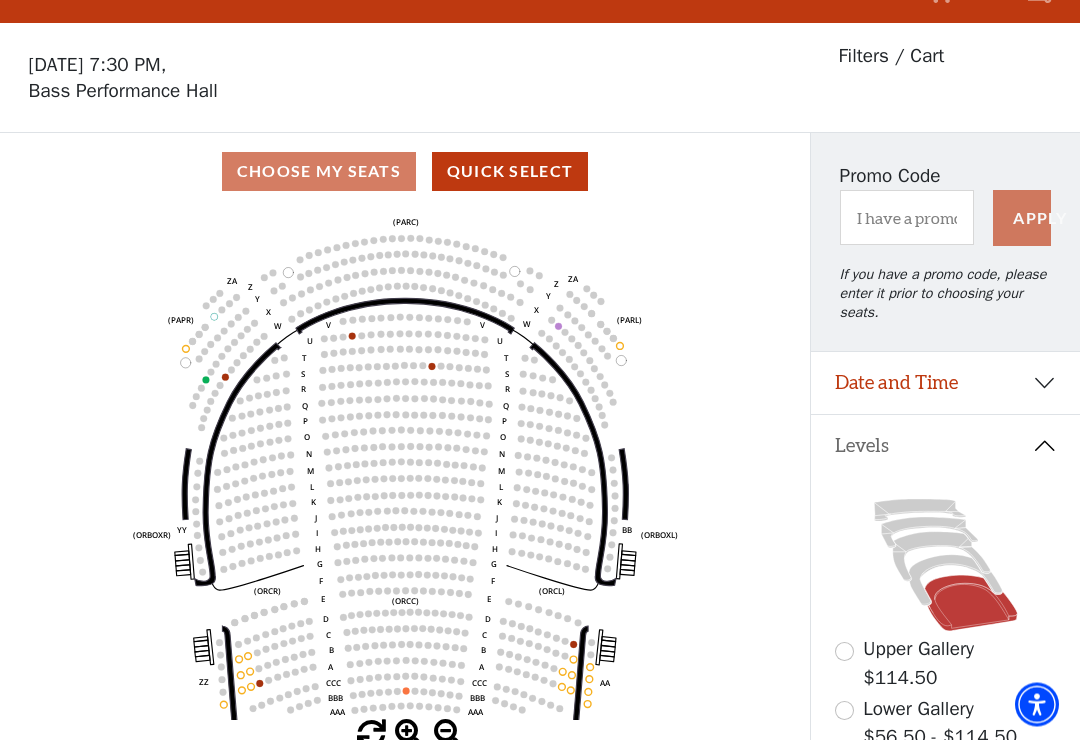 scroll, scrollTop: 93, scrollLeft: 0, axis: vertical 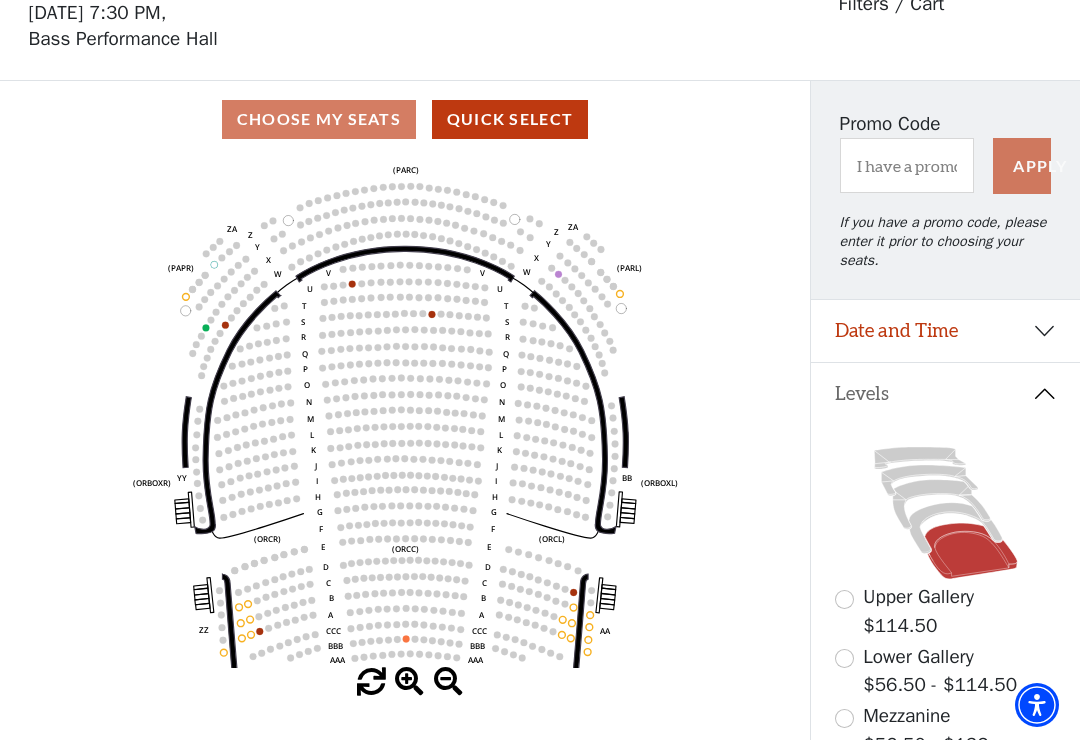 click 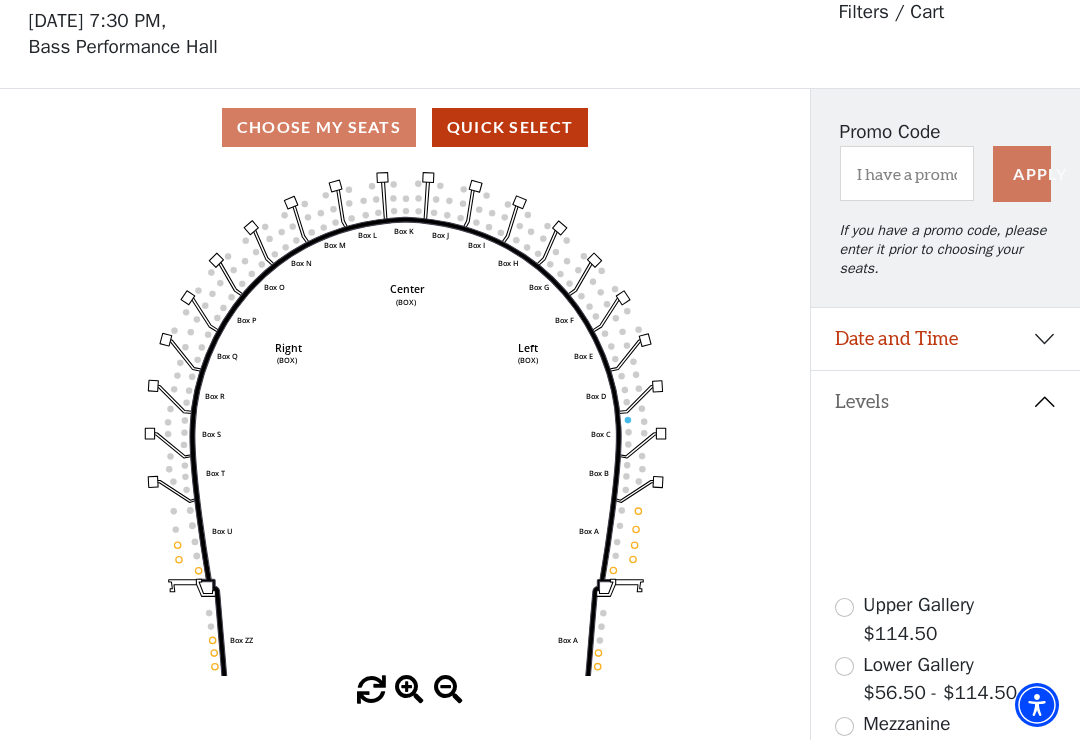 scroll, scrollTop: 93, scrollLeft: 0, axis: vertical 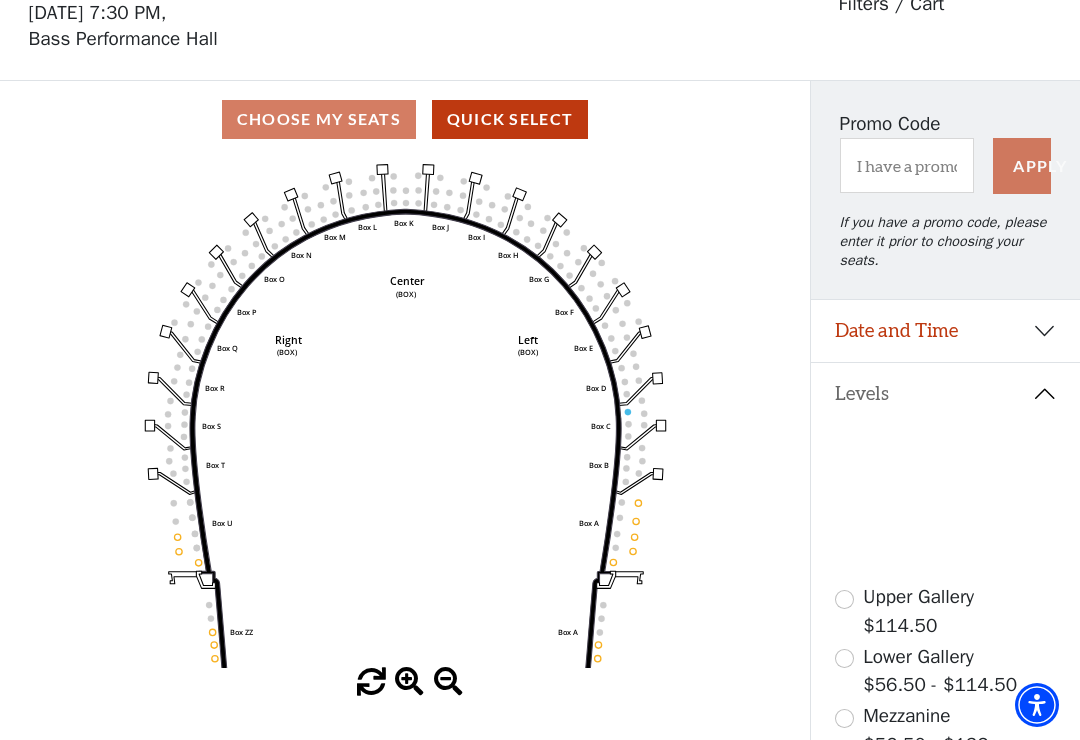 click 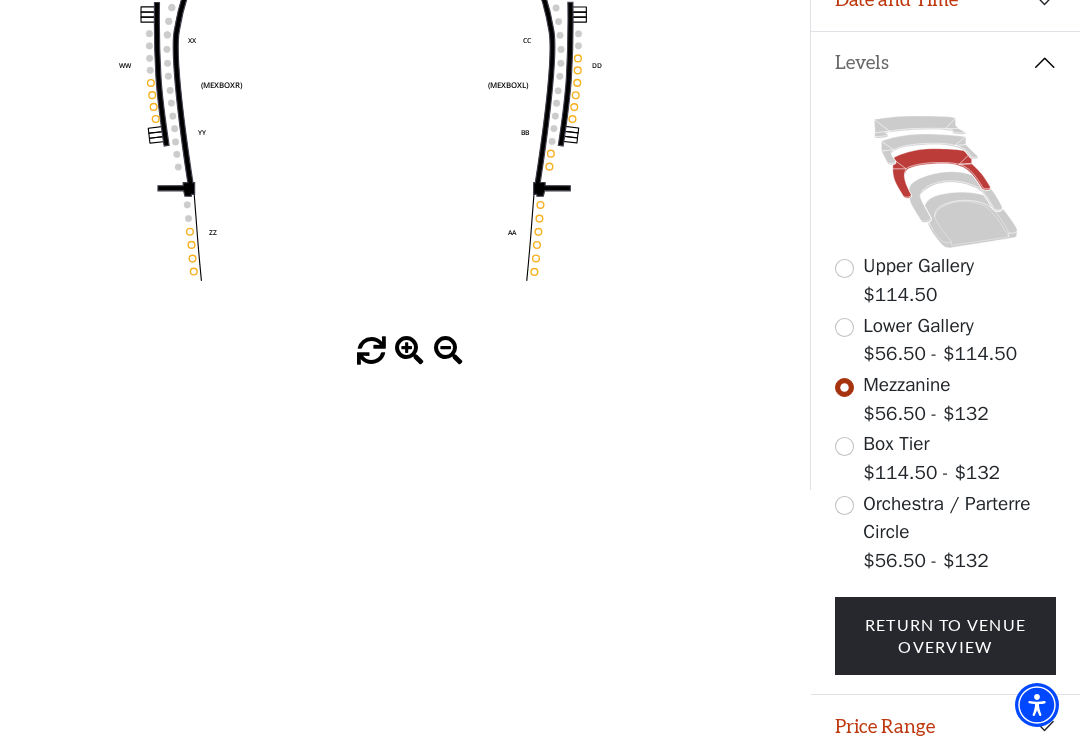 scroll, scrollTop: 459, scrollLeft: 0, axis: vertical 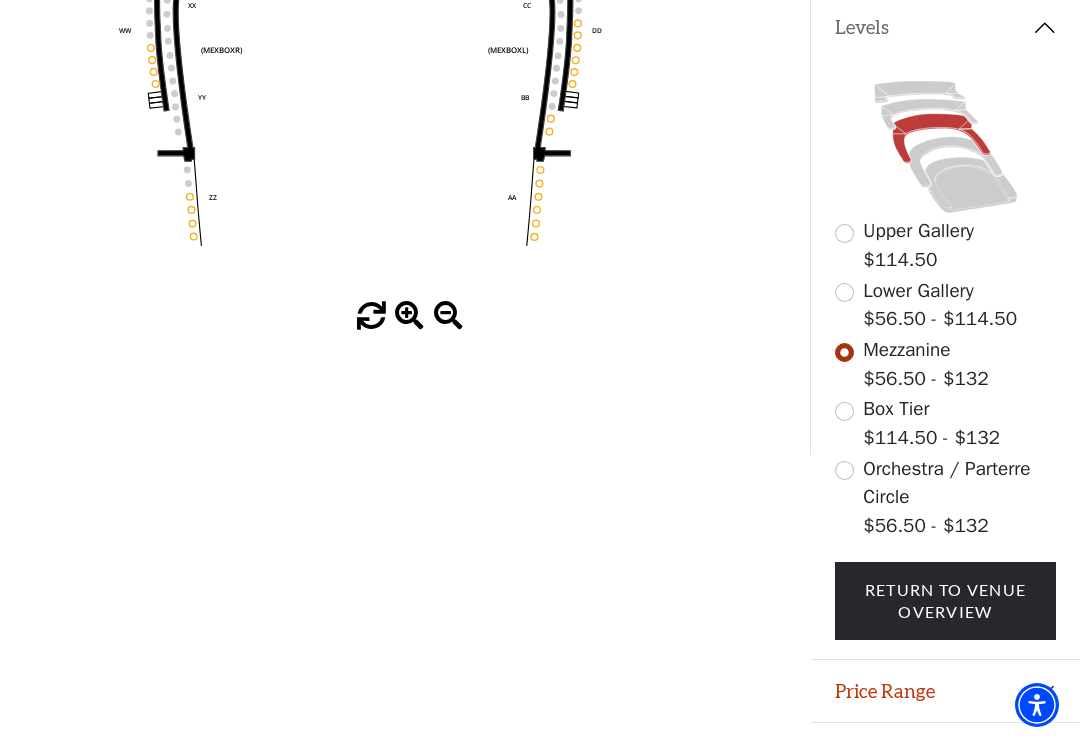 click on "Legend" at bounding box center (945, 754) 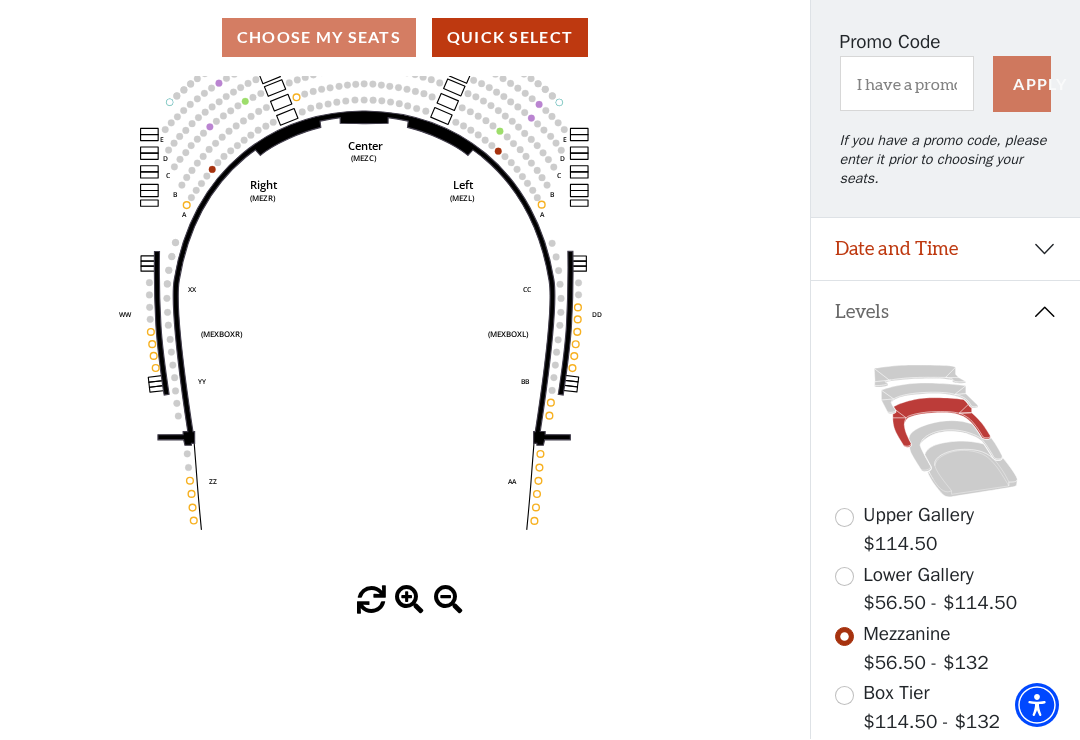 scroll, scrollTop: 173, scrollLeft: 0, axis: vertical 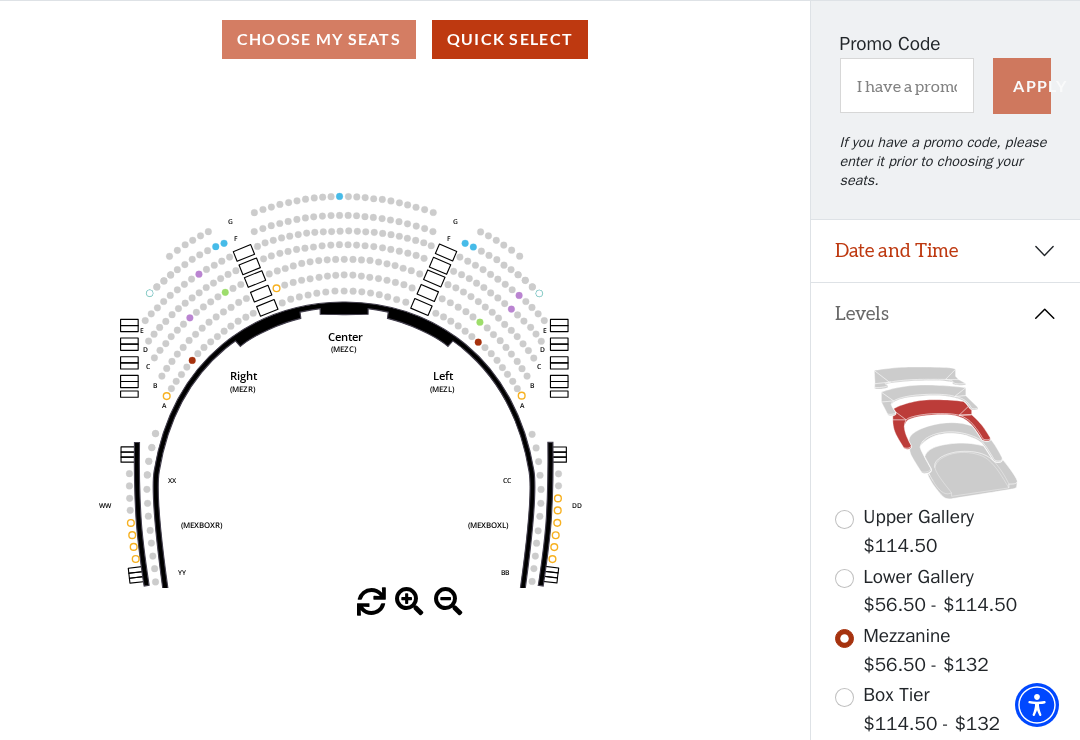 click 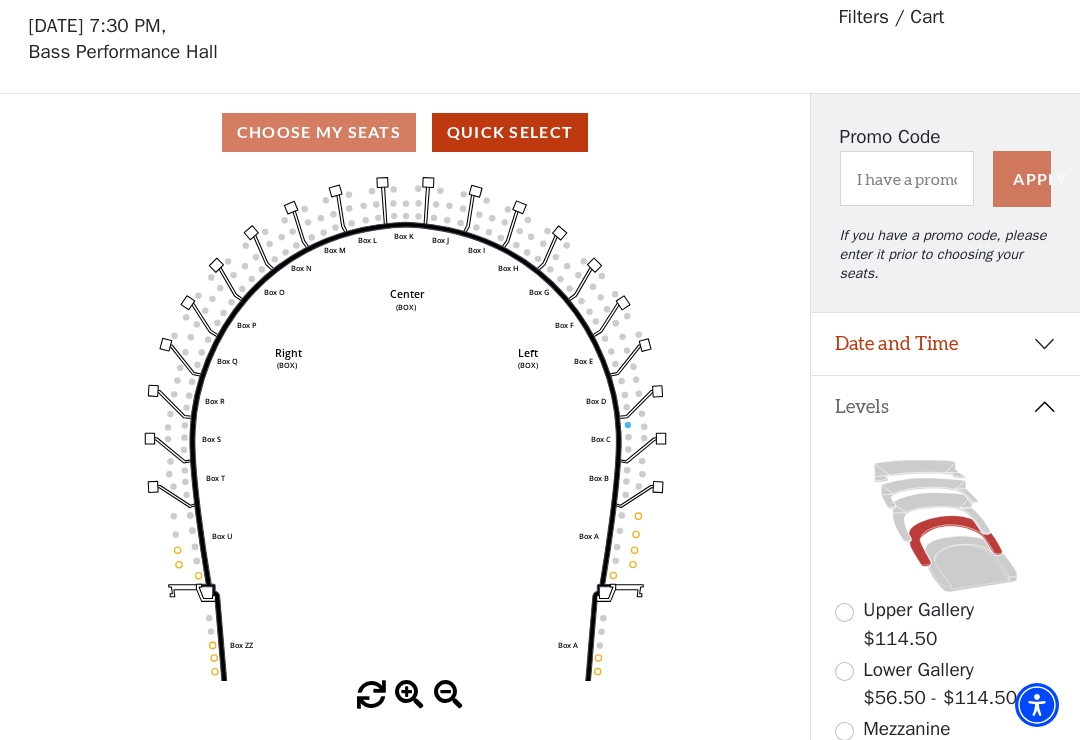 scroll, scrollTop: 93, scrollLeft: 0, axis: vertical 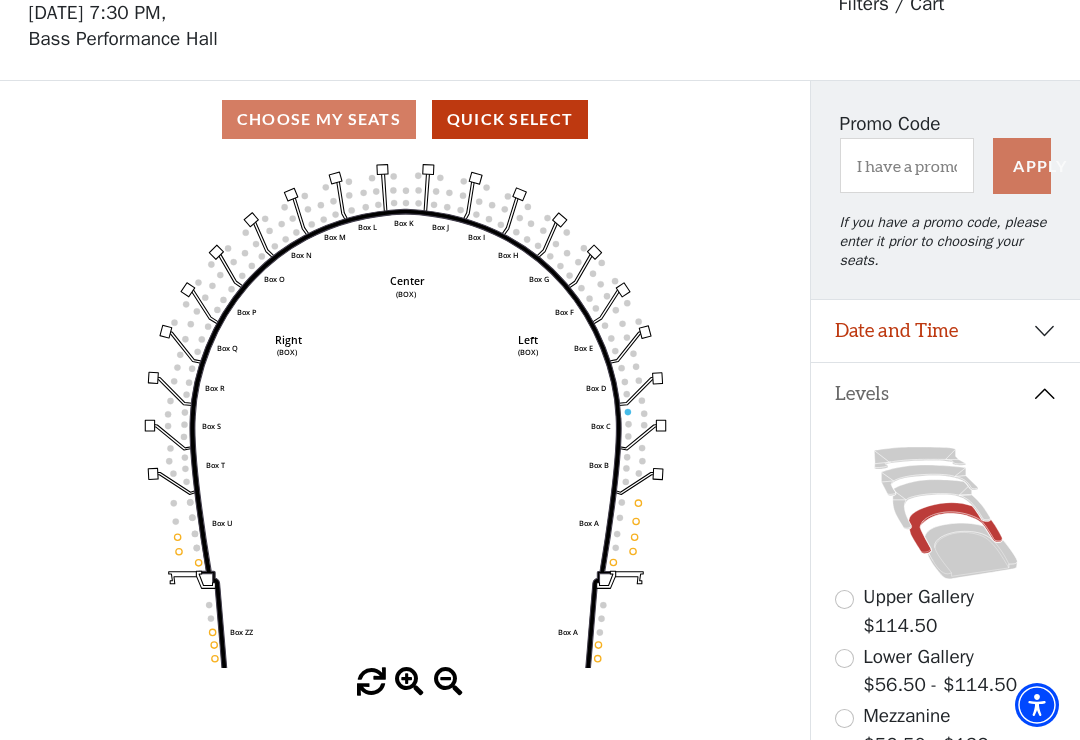 click 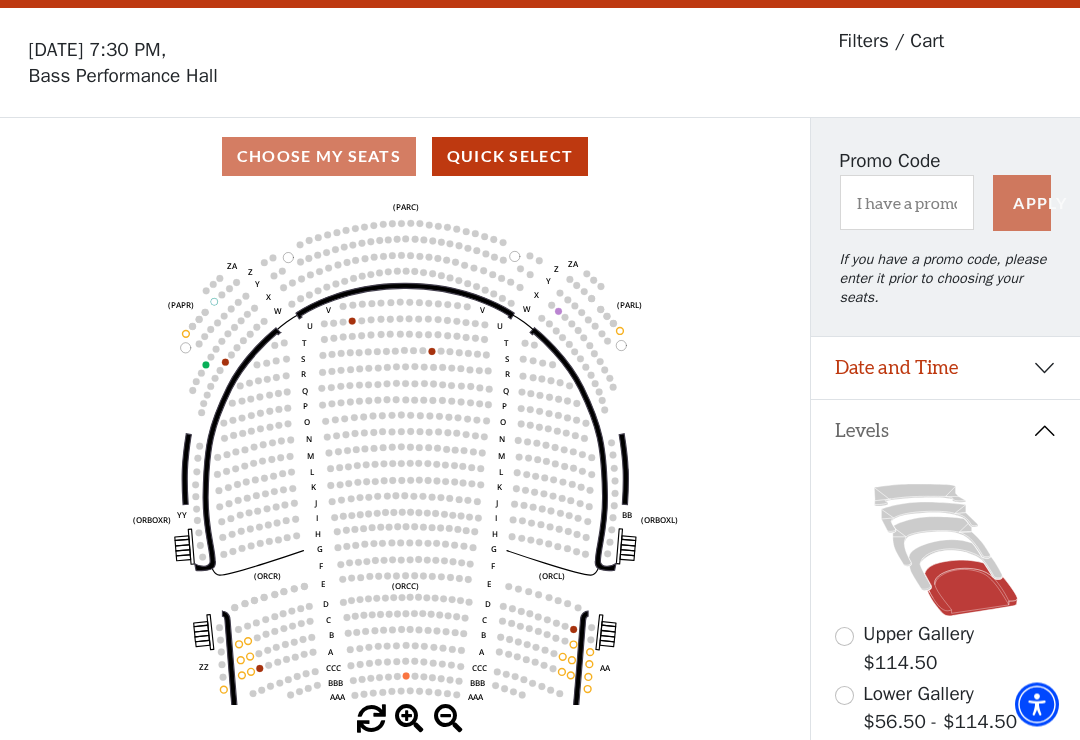 scroll, scrollTop: 93, scrollLeft: 0, axis: vertical 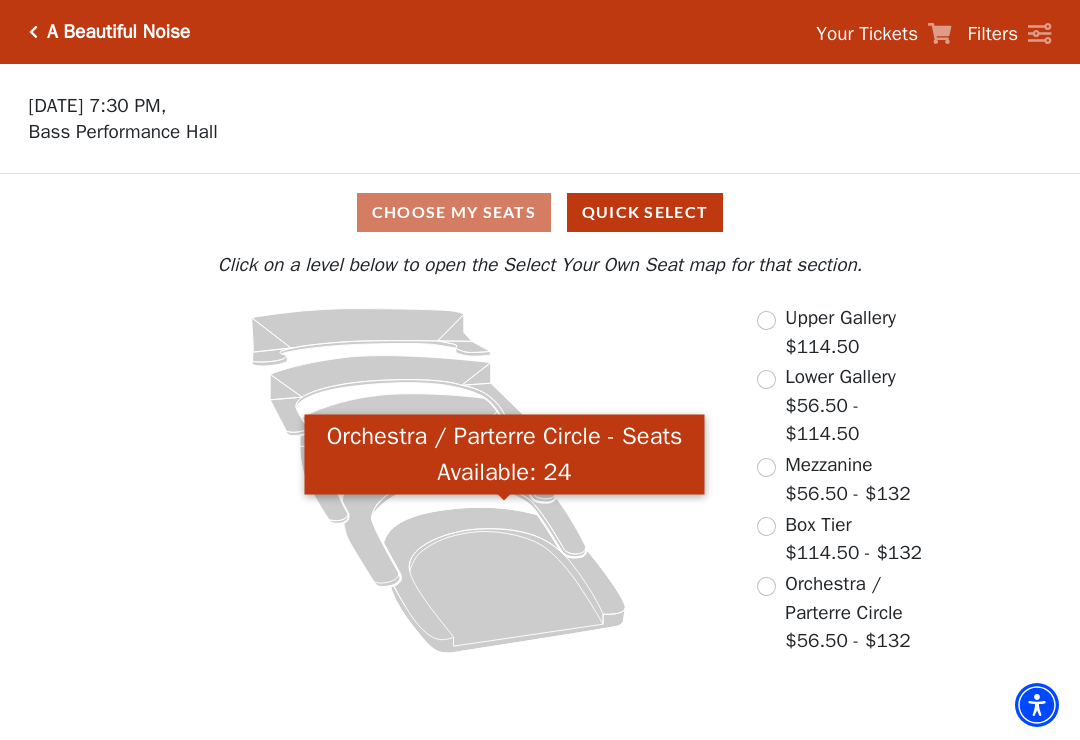click 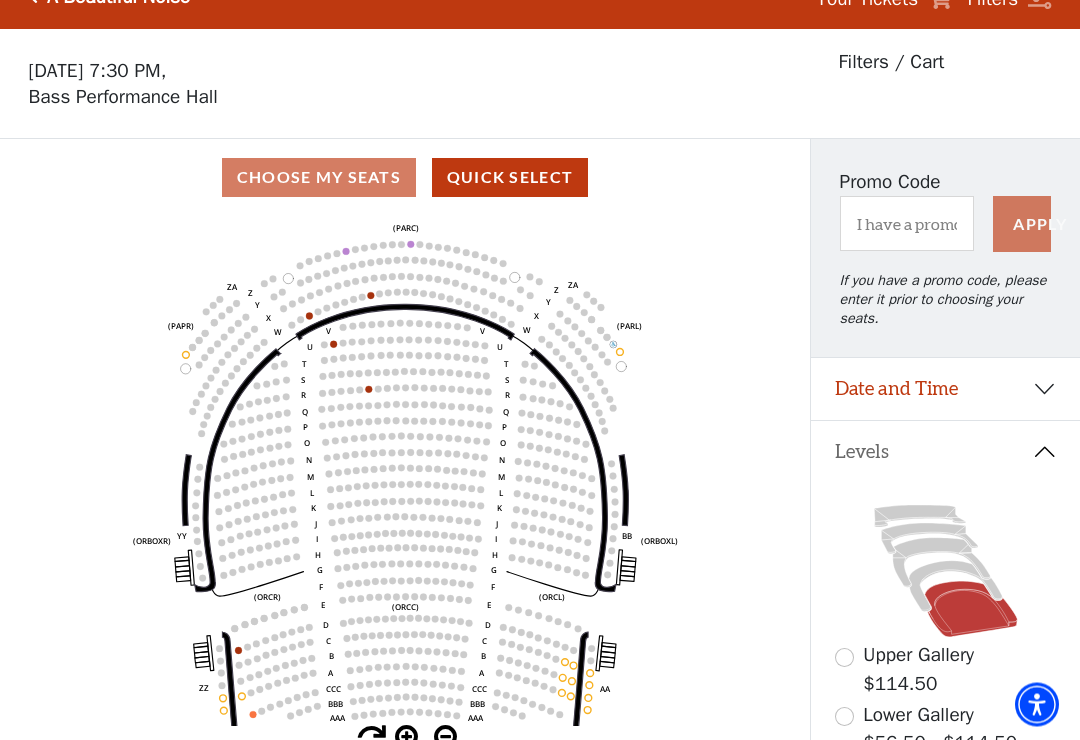 scroll, scrollTop: 93, scrollLeft: 0, axis: vertical 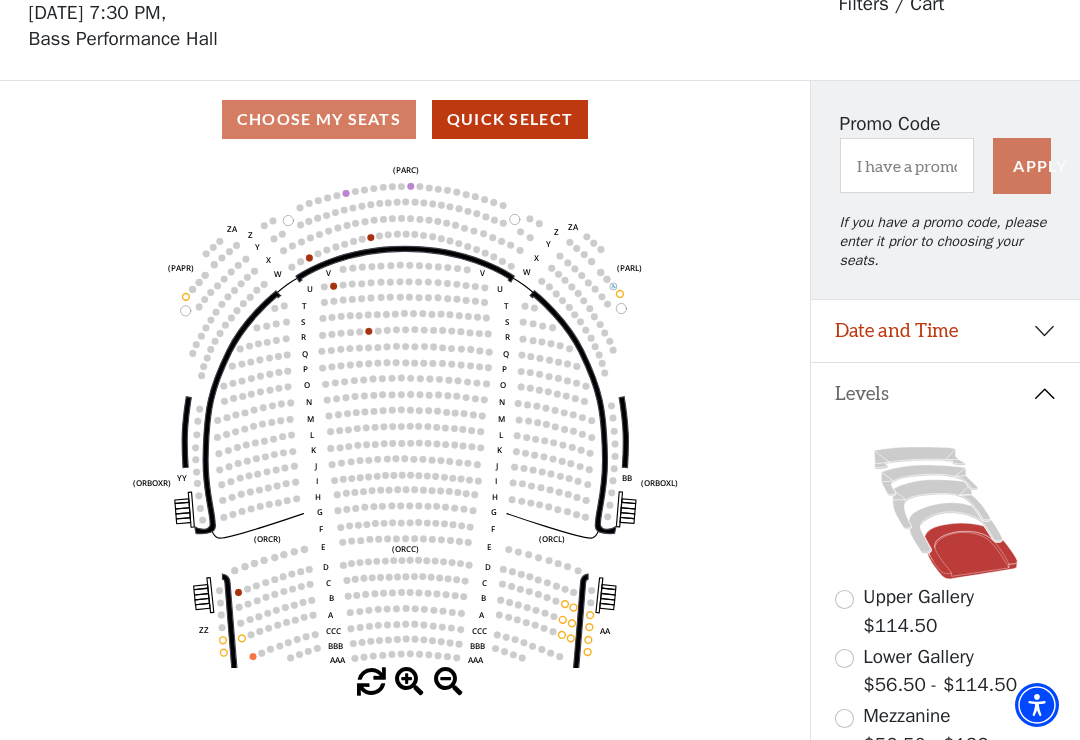 click 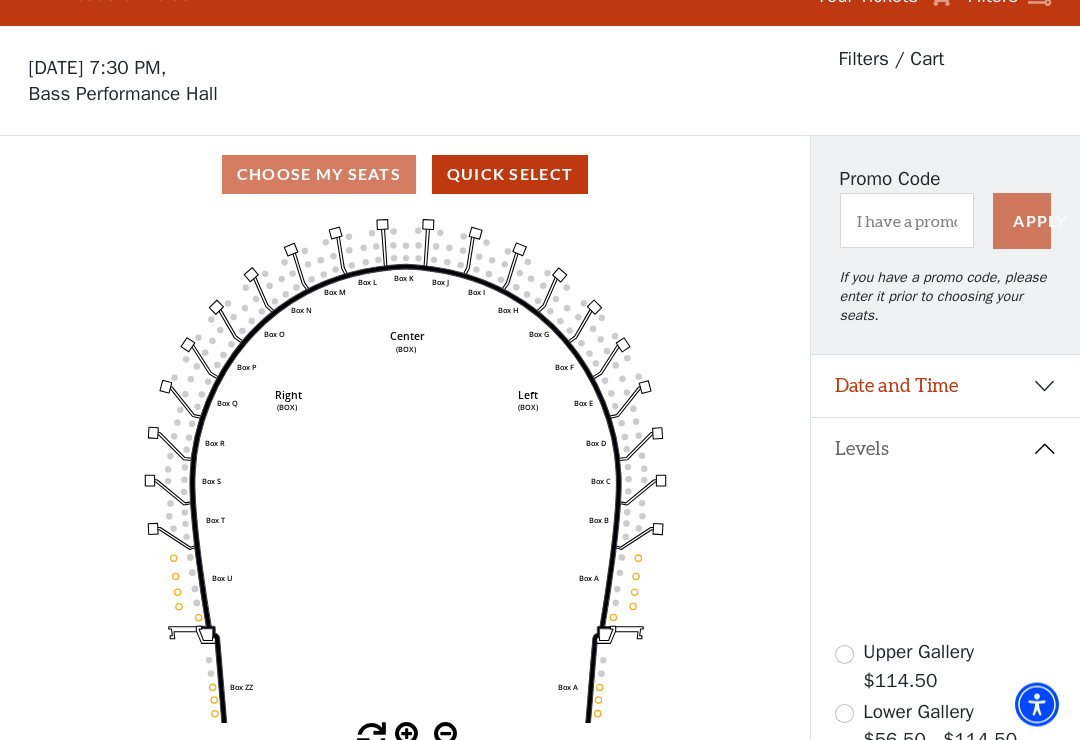 scroll, scrollTop: 93, scrollLeft: 0, axis: vertical 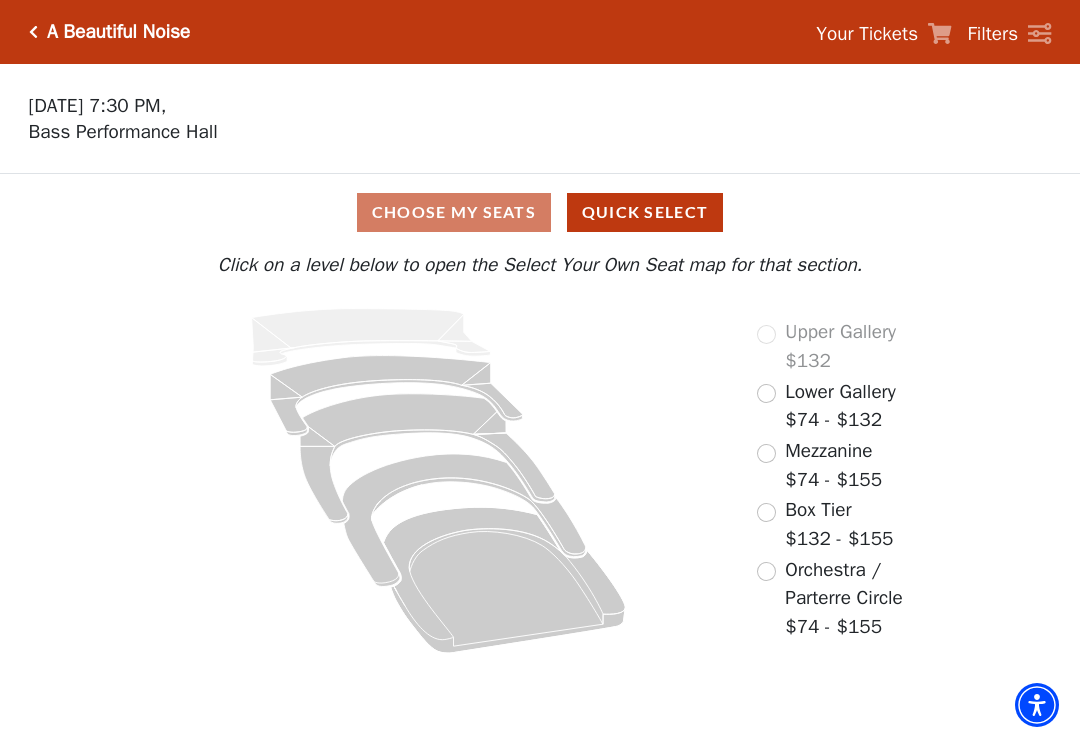 click 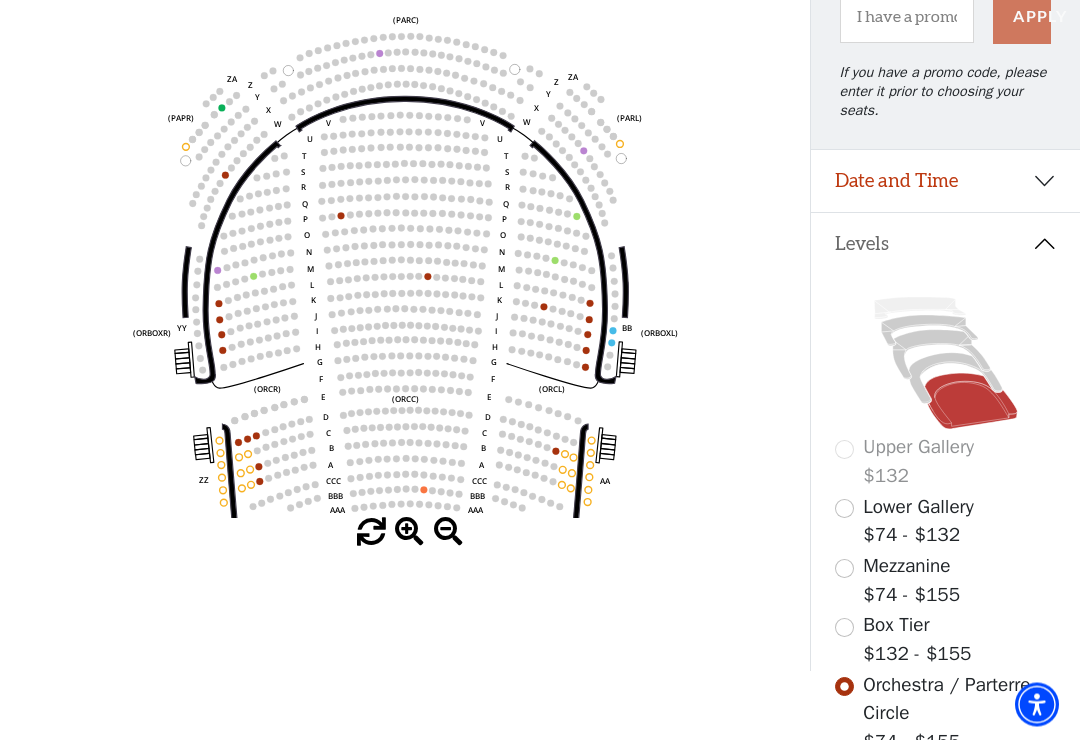 scroll, scrollTop: 241, scrollLeft: 0, axis: vertical 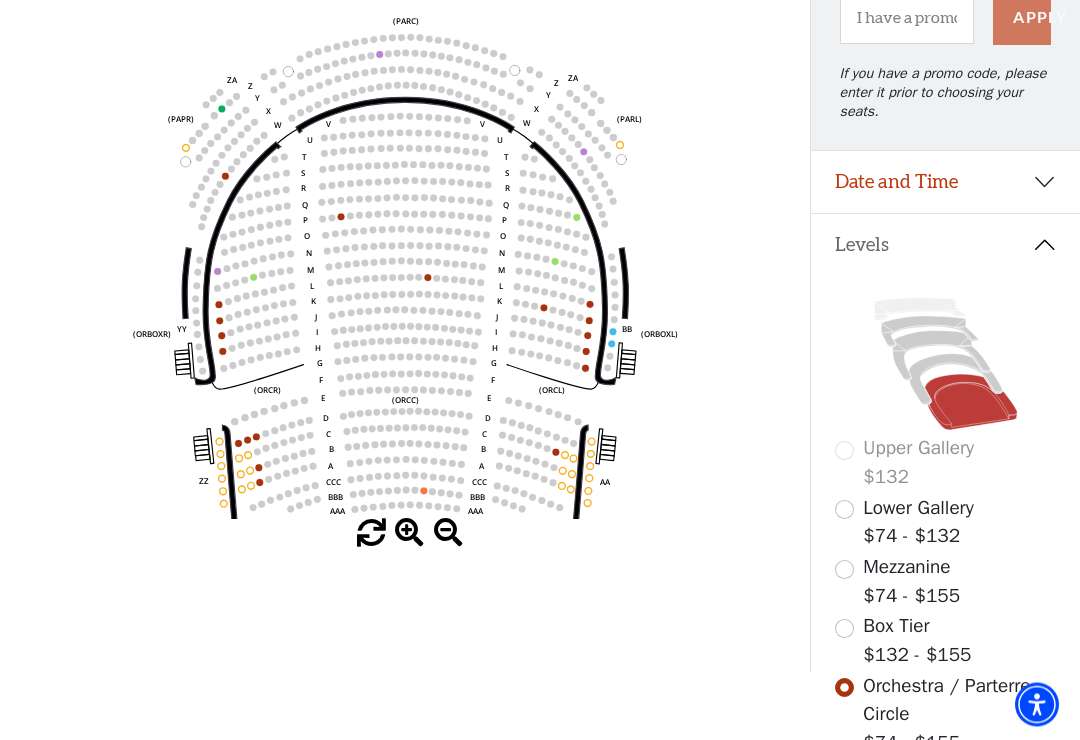 click 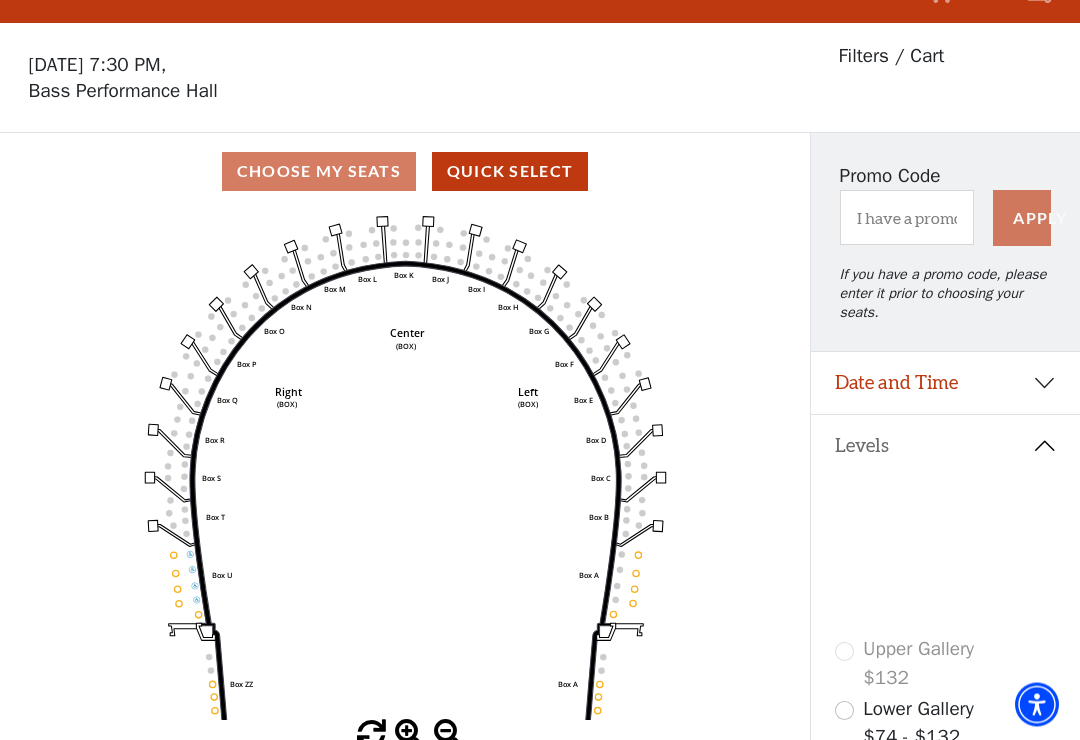 scroll, scrollTop: 93, scrollLeft: 0, axis: vertical 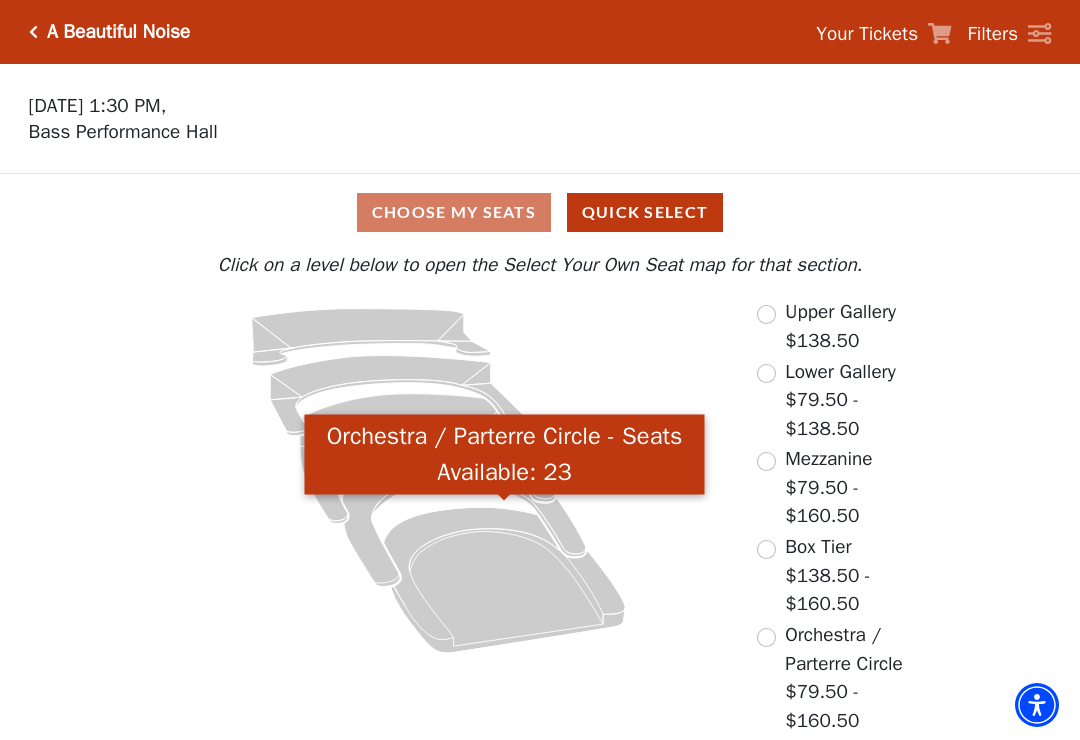 click 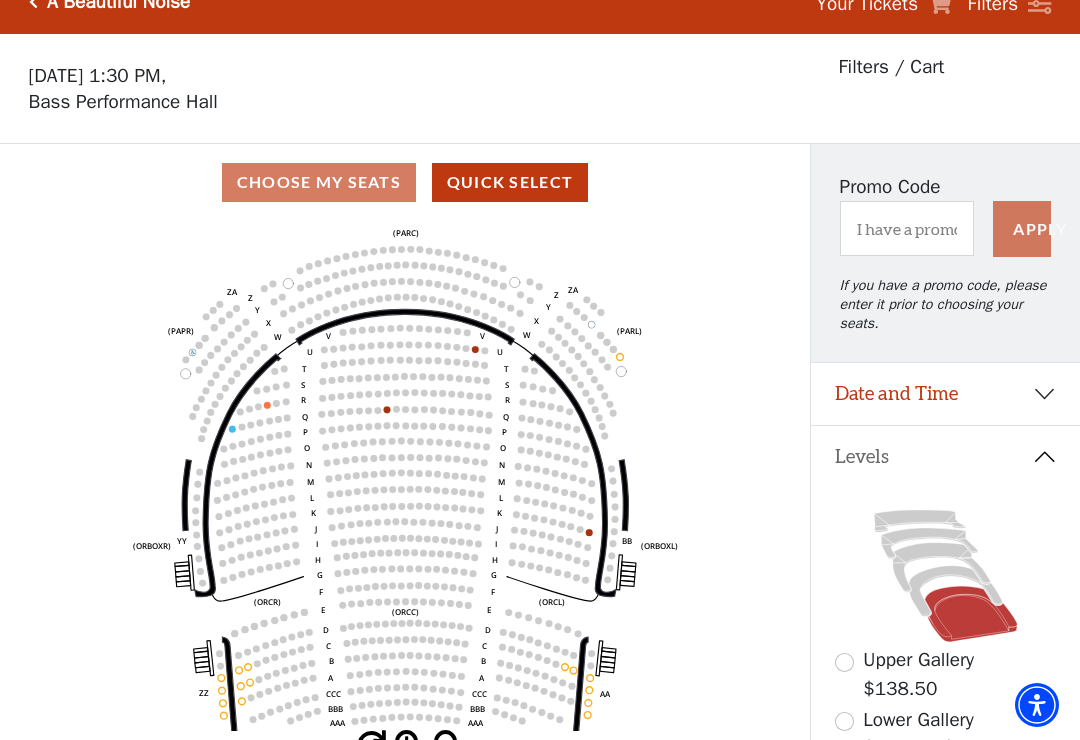 scroll, scrollTop: 93, scrollLeft: 0, axis: vertical 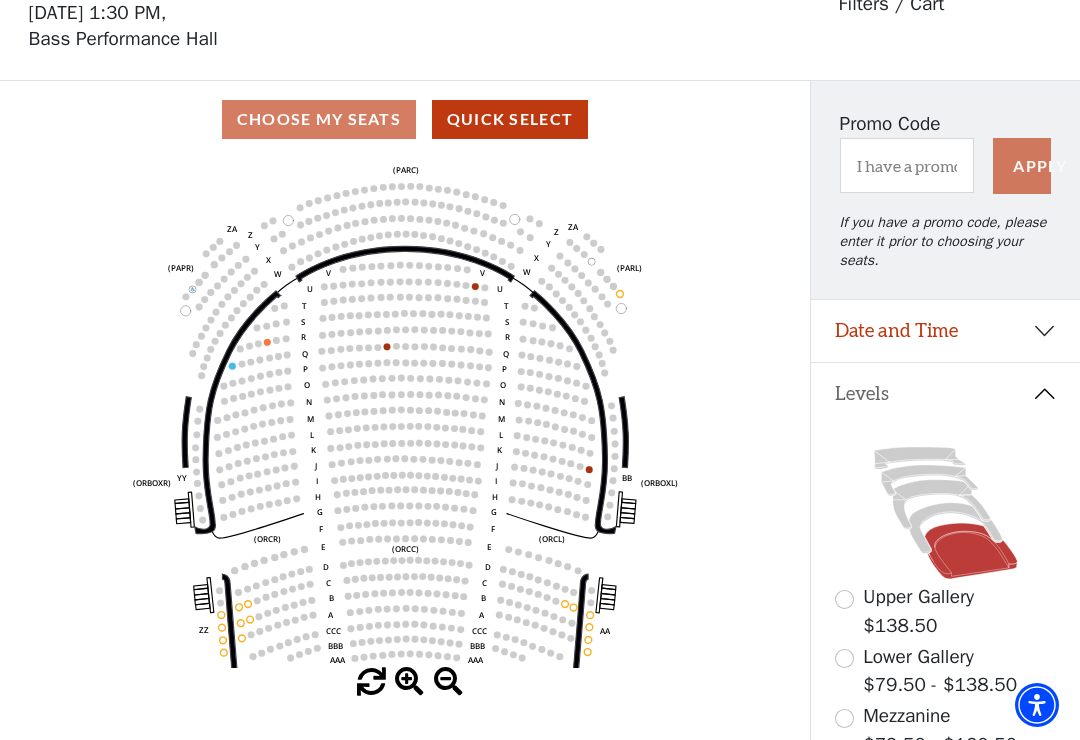 click 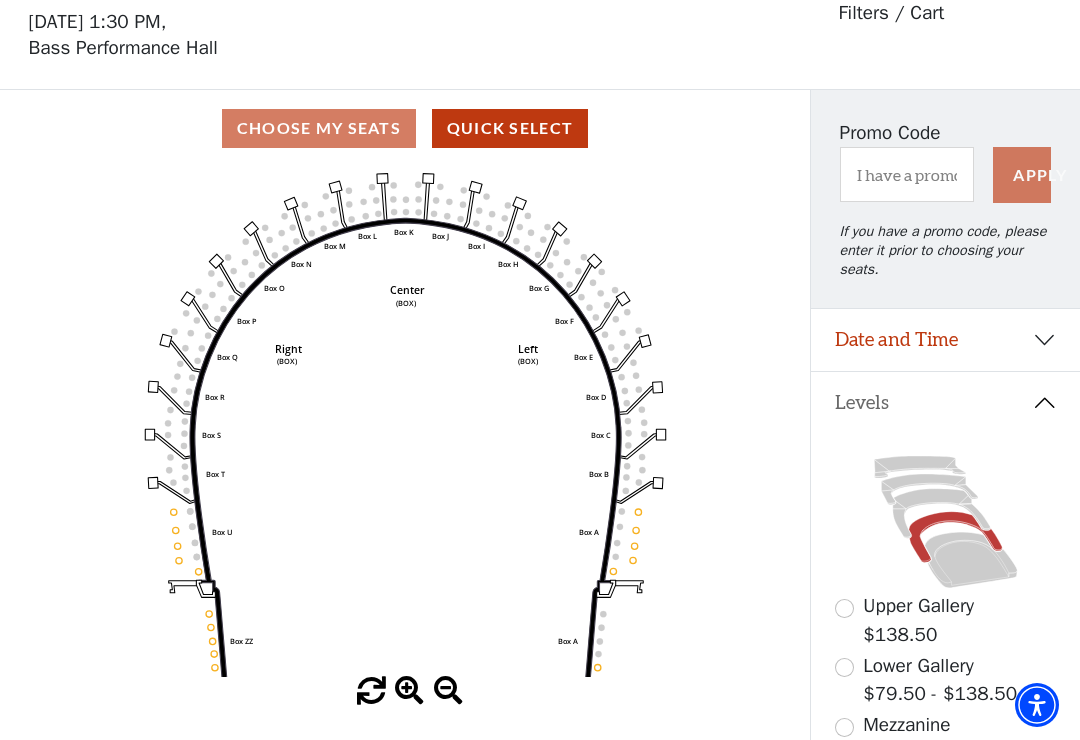 scroll, scrollTop: 93, scrollLeft: 0, axis: vertical 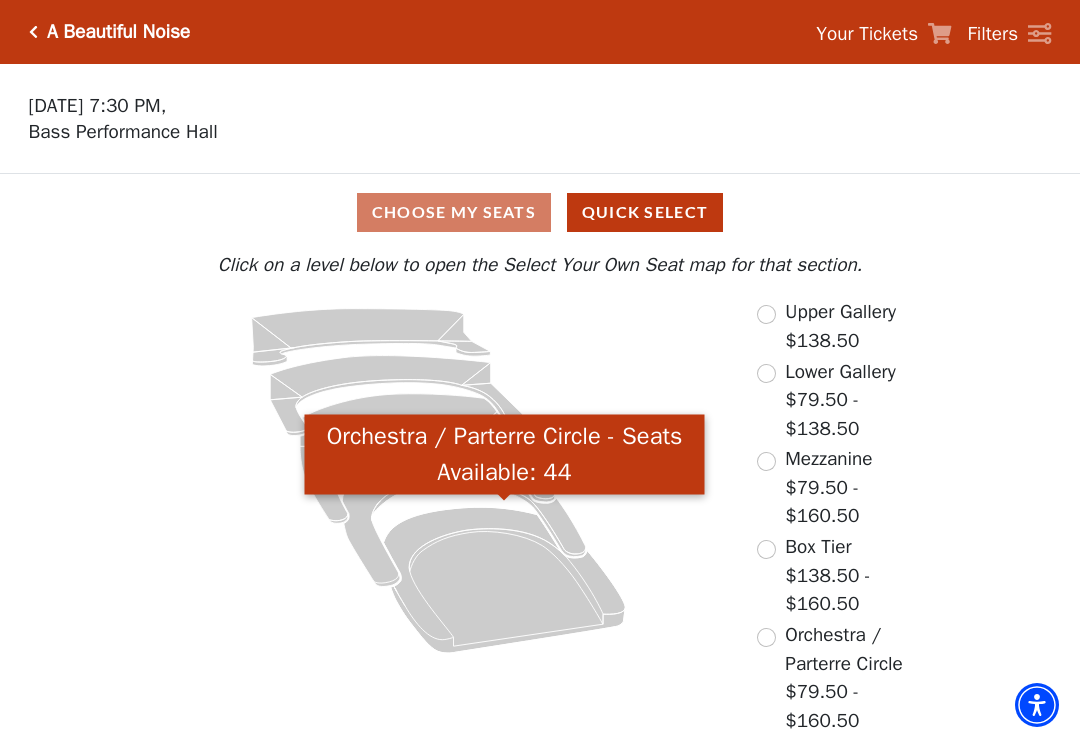 click 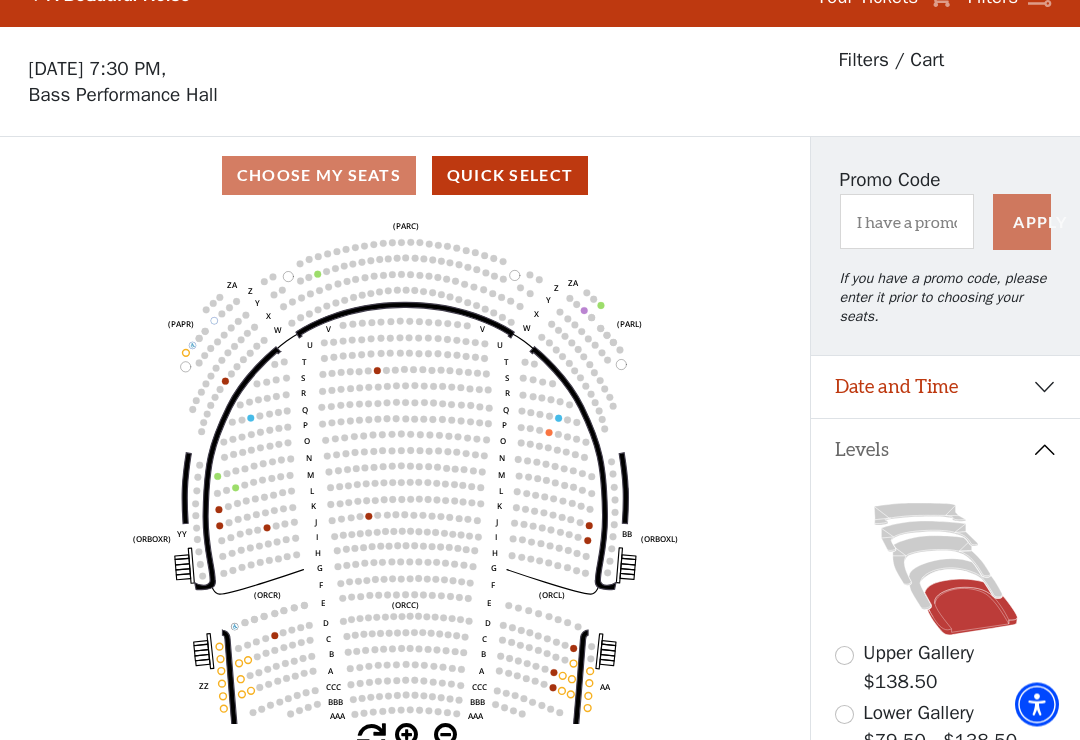scroll, scrollTop: 93, scrollLeft: 0, axis: vertical 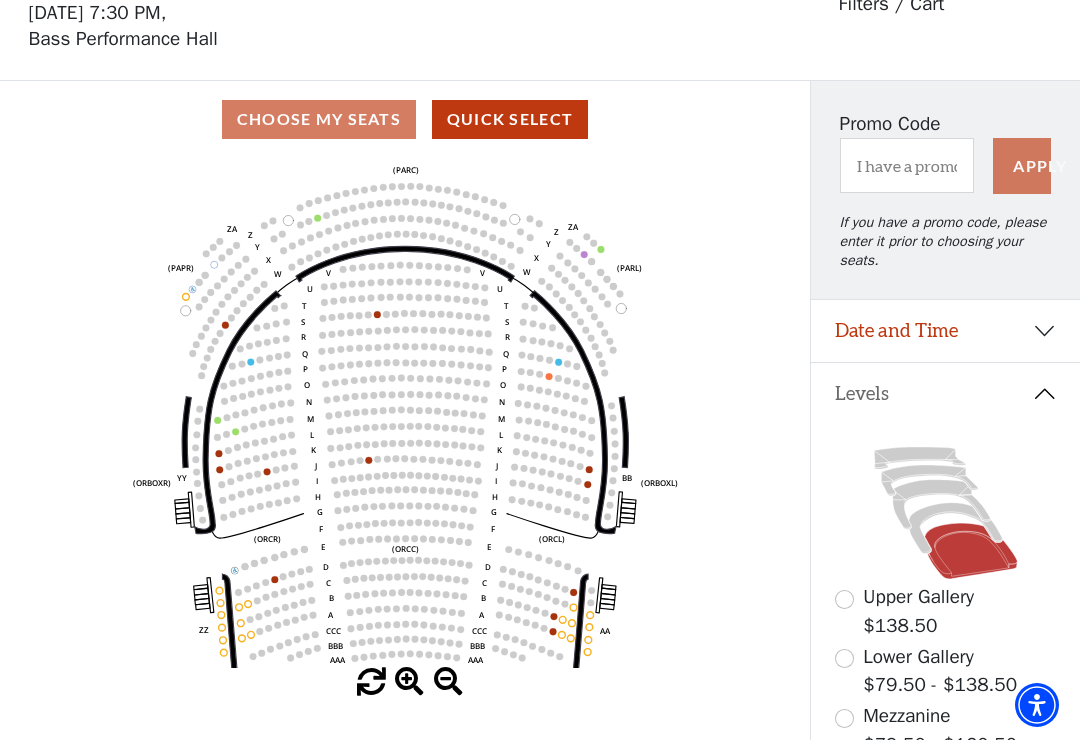click 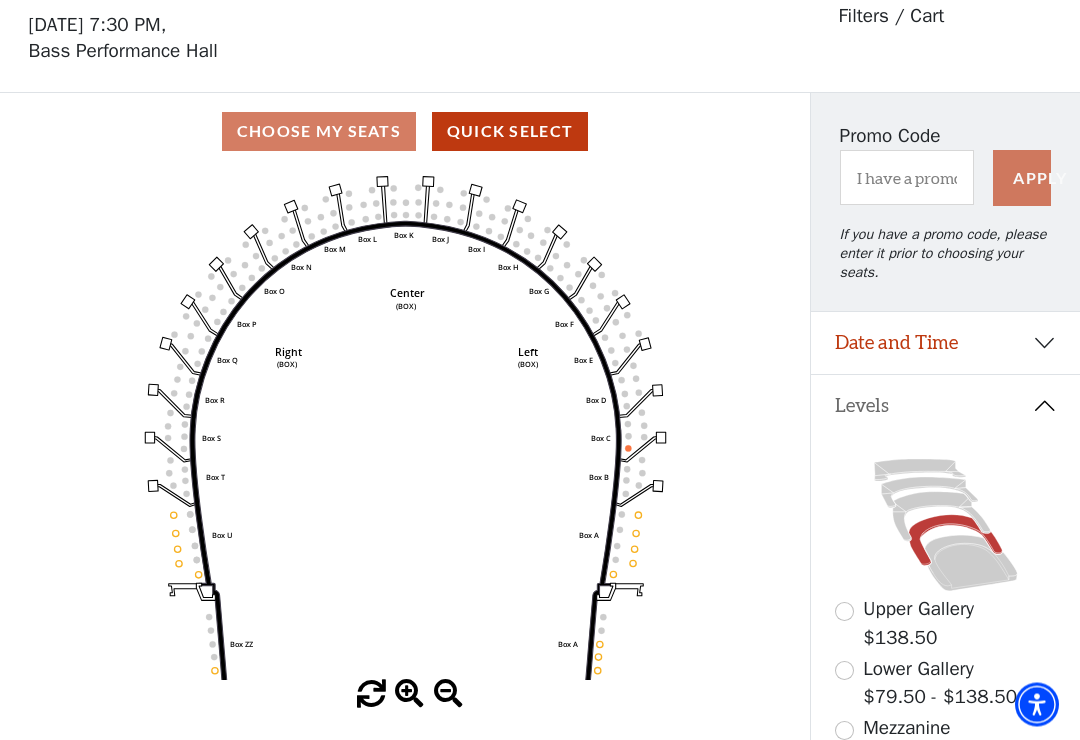 scroll, scrollTop: 93, scrollLeft: 0, axis: vertical 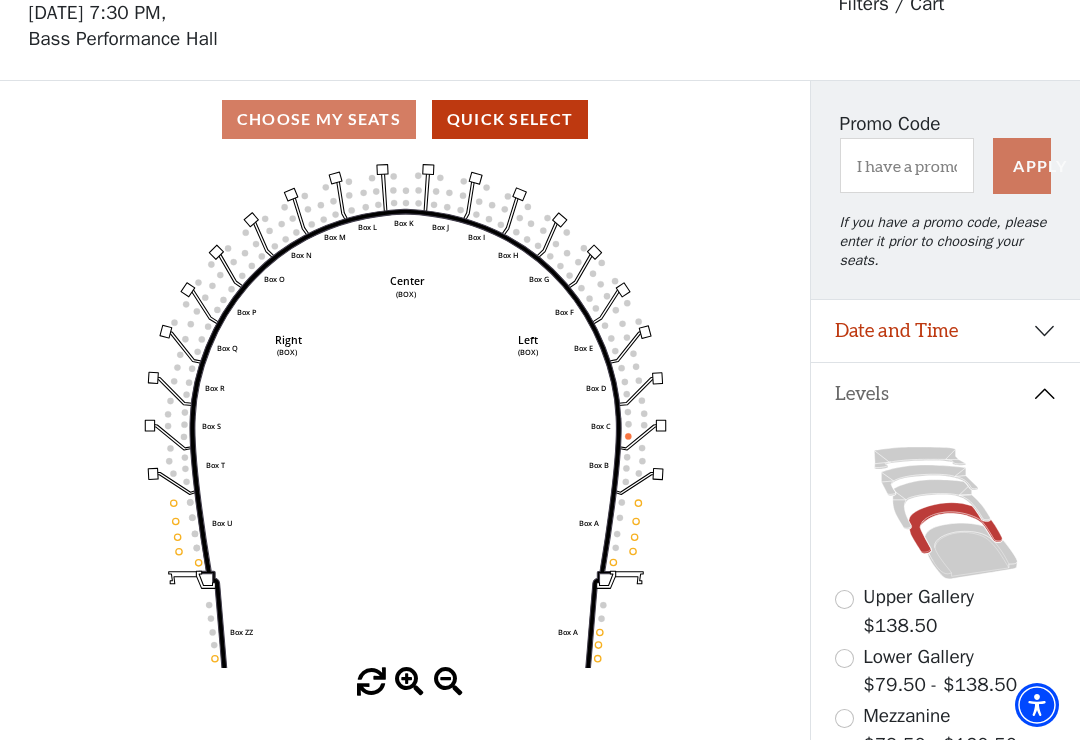 click 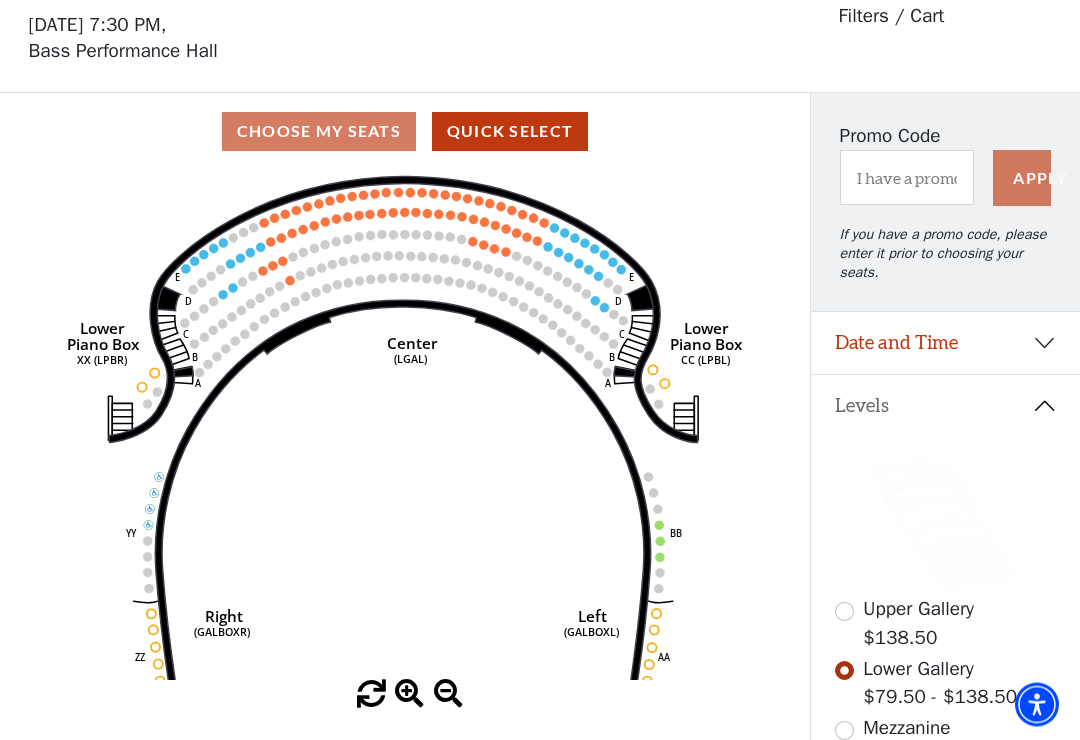 scroll, scrollTop: 93, scrollLeft: 0, axis: vertical 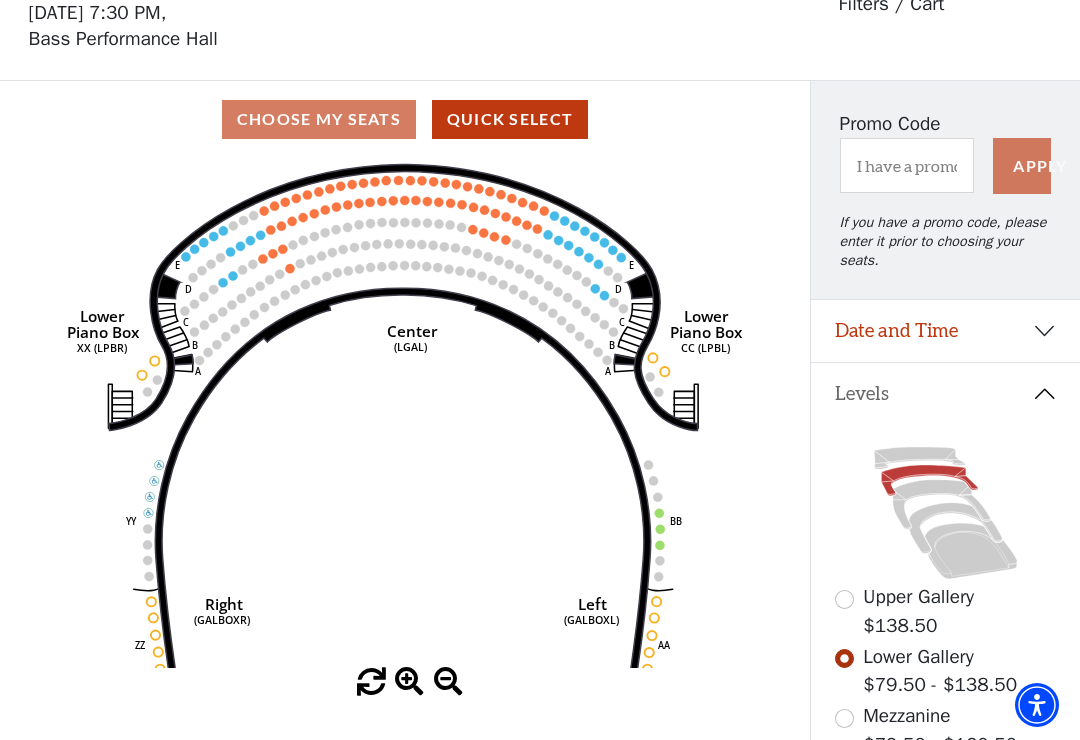 click 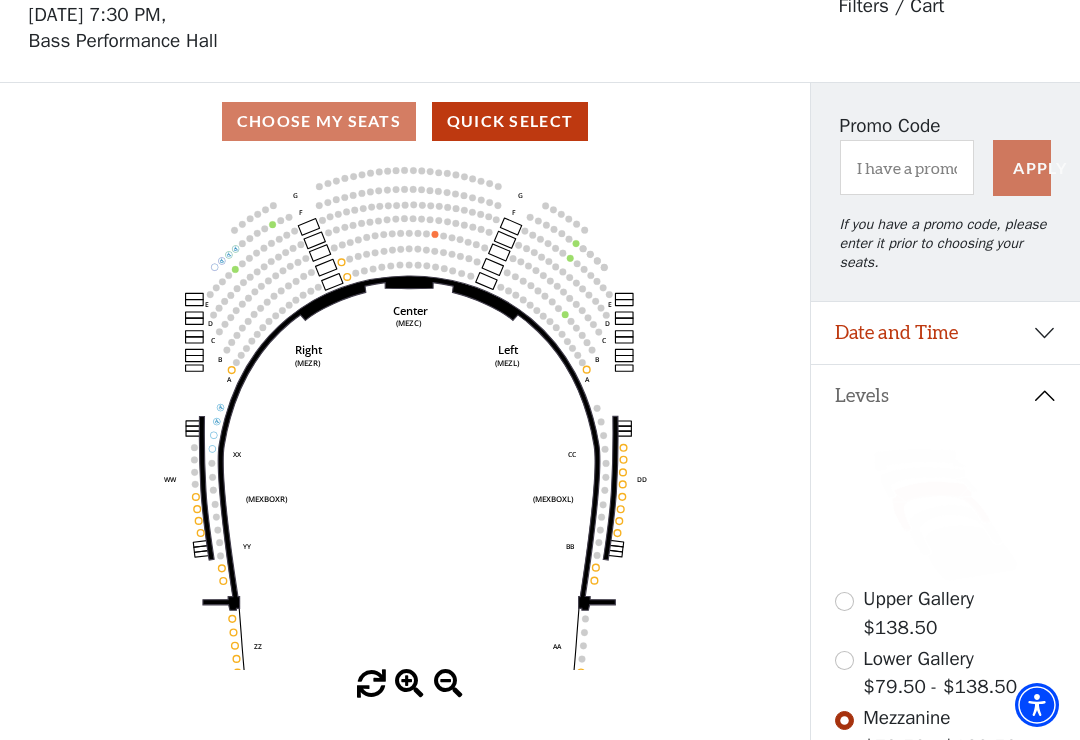 scroll, scrollTop: 93, scrollLeft: 0, axis: vertical 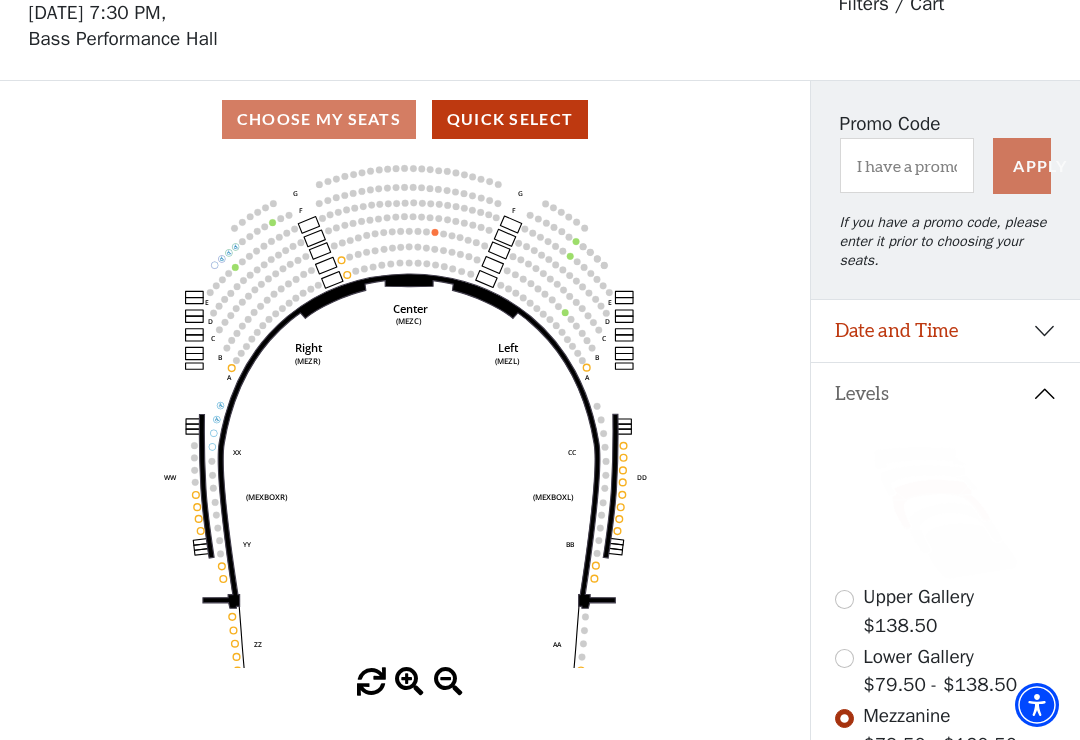 click on "Upper Gallery $138.50
Lower Gallery $79.50 - $138.50
Mezzanine $79.50 - $160.50
Box Tier $138.50 - $160.50
Orchestra / Parterre Circle $79.50 - $160.50
Return To Venue Overview" at bounding box center [945, 724] 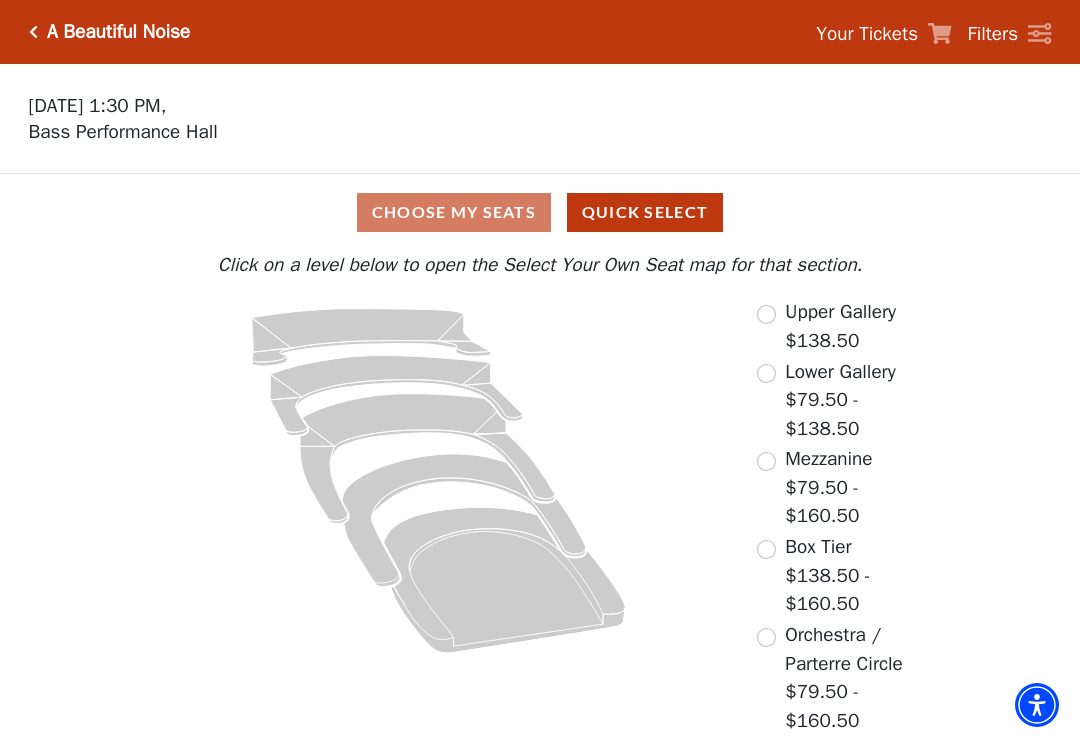 scroll, scrollTop: 0, scrollLeft: 0, axis: both 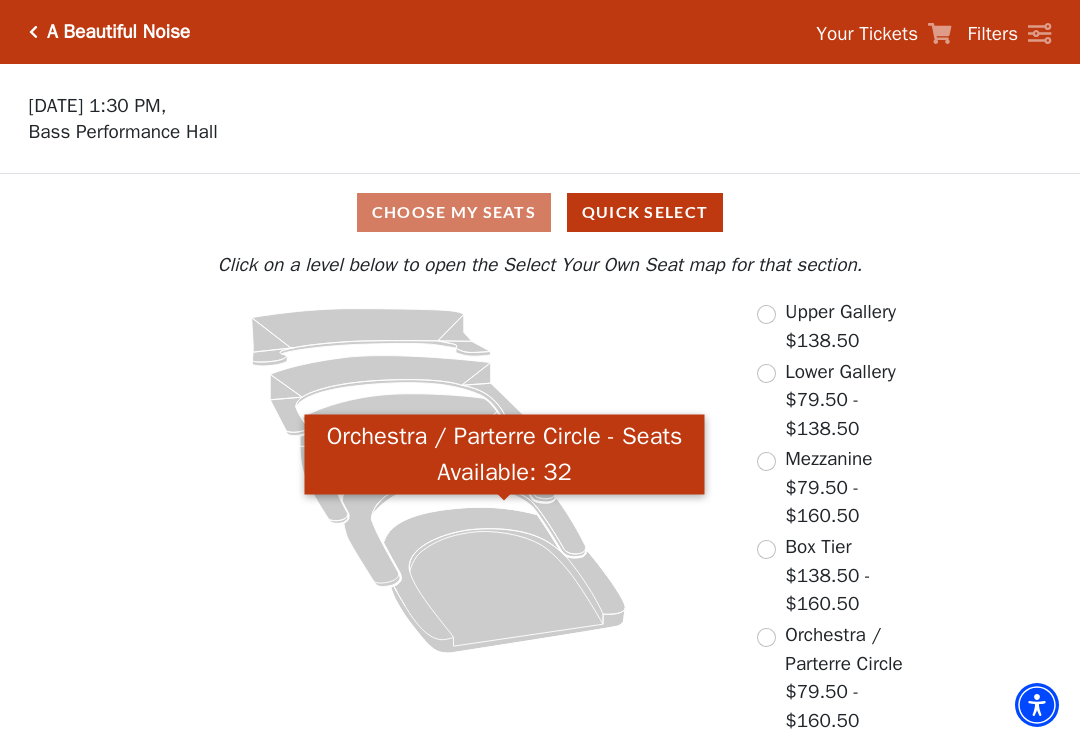 click 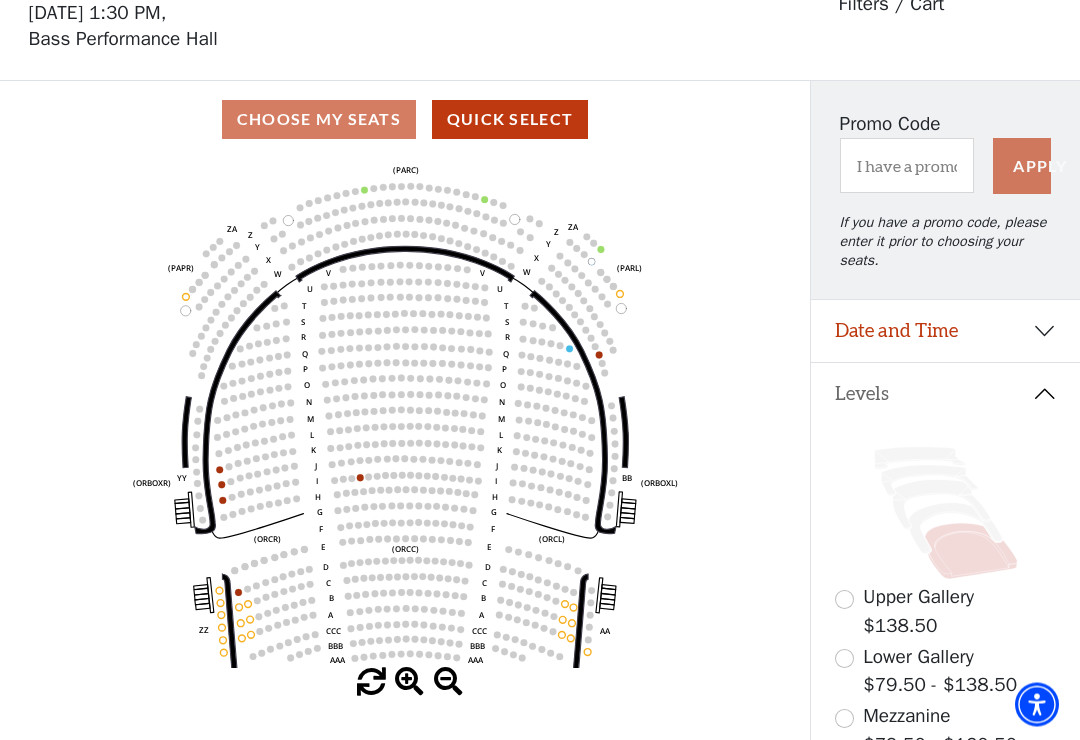 scroll, scrollTop: 93, scrollLeft: 0, axis: vertical 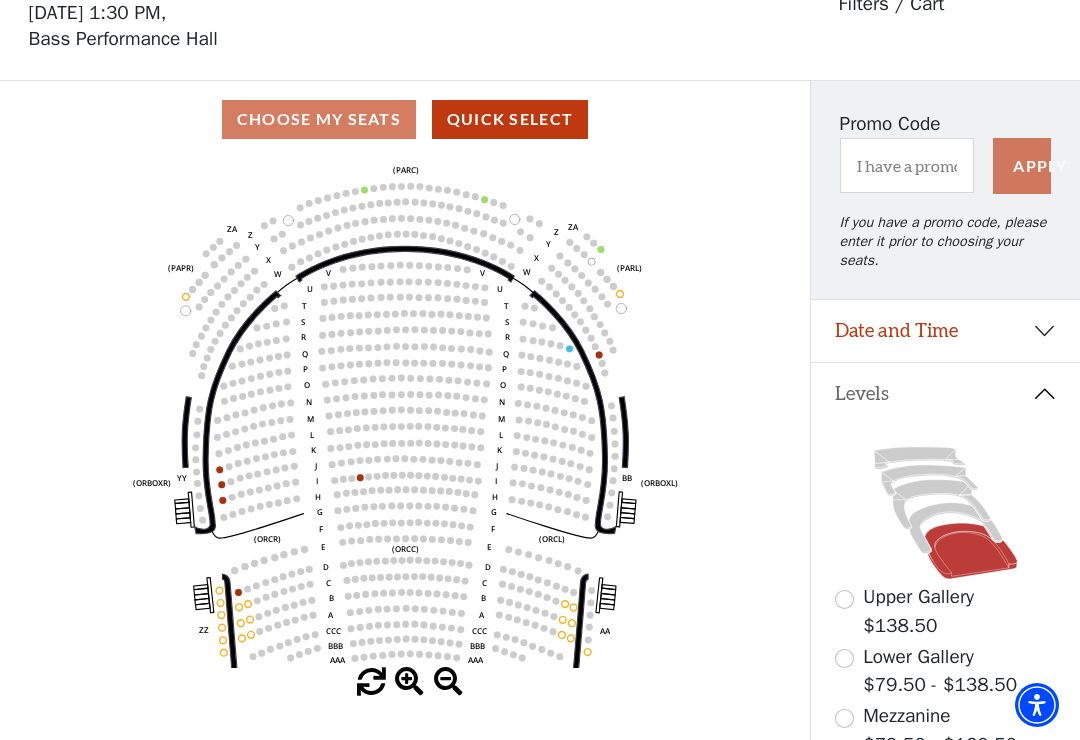 click 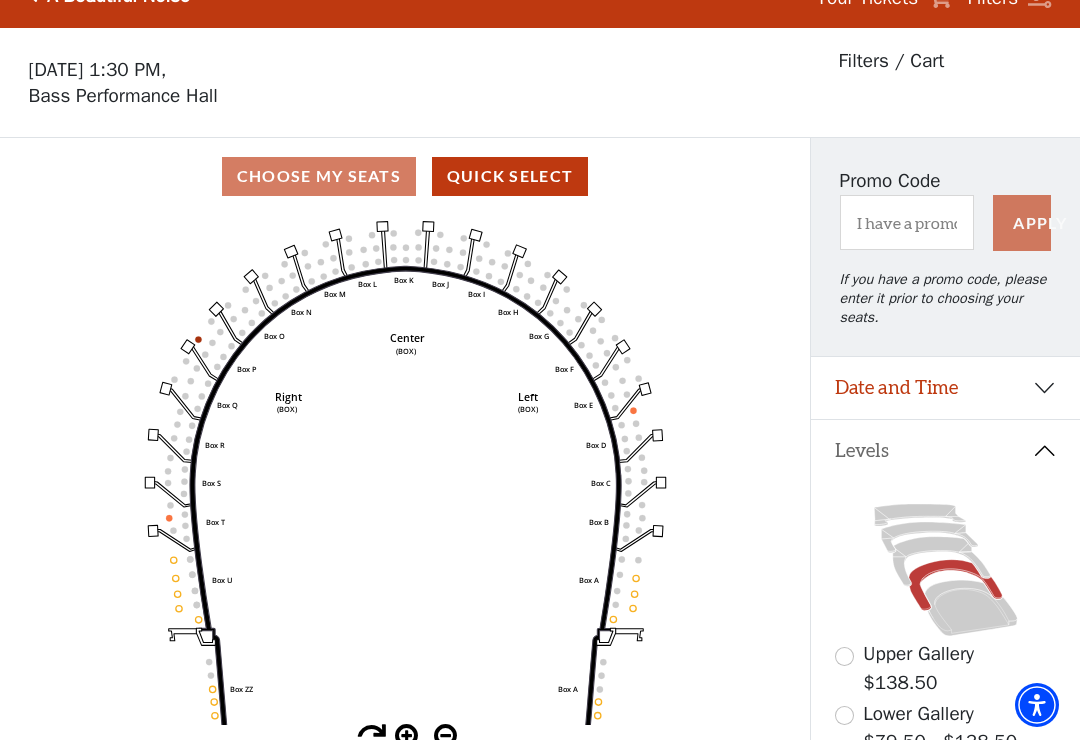 scroll, scrollTop: 93, scrollLeft: 0, axis: vertical 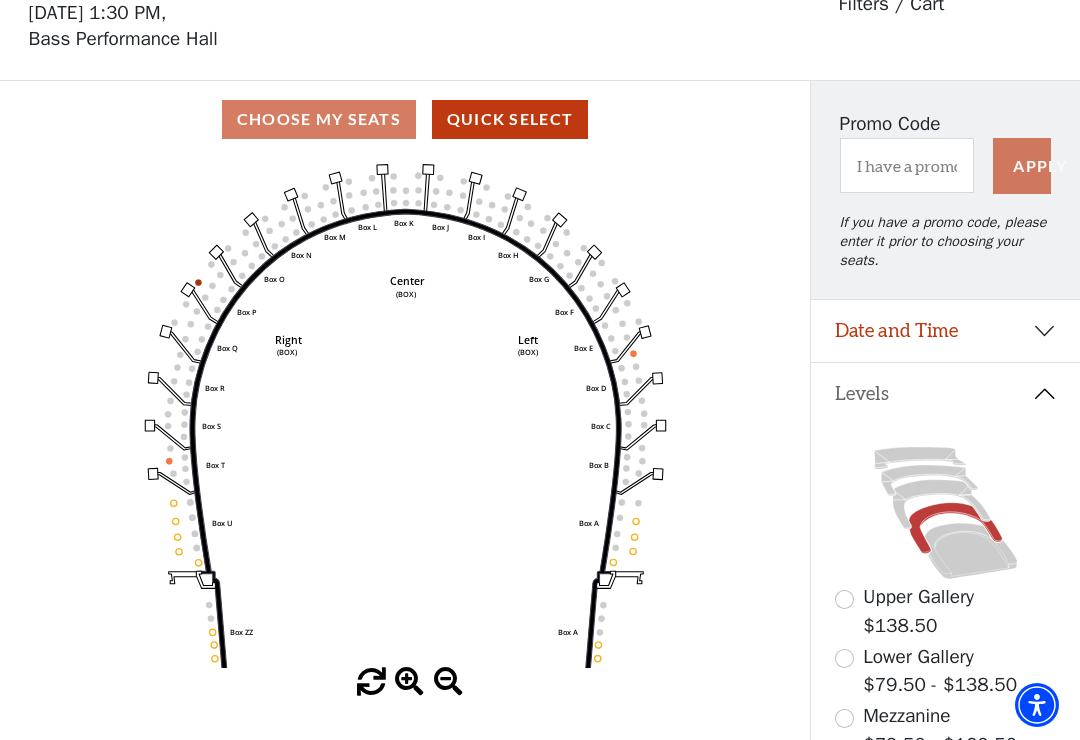 click 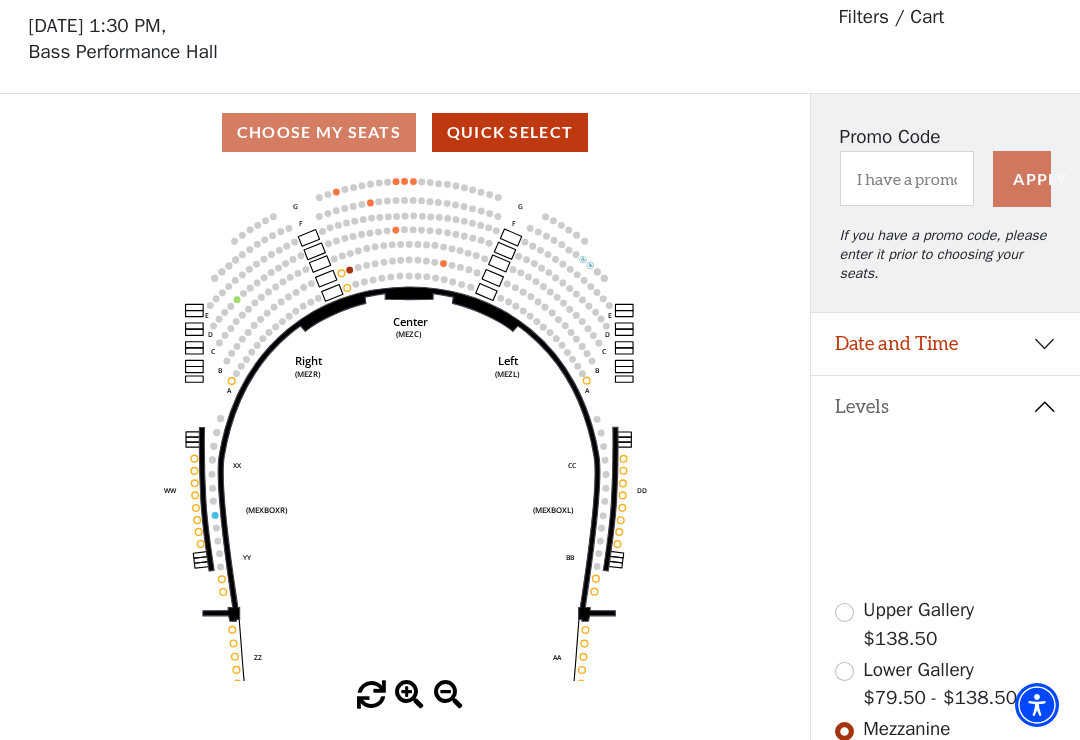 scroll, scrollTop: 93, scrollLeft: 0, axis: vertical 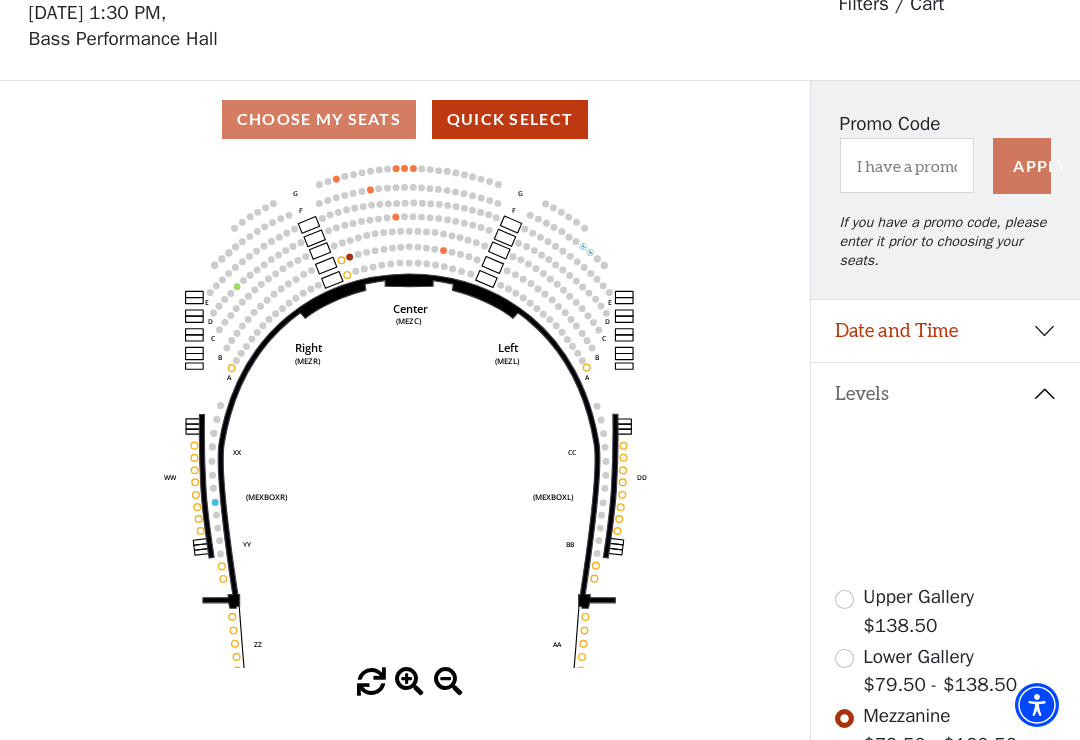 click 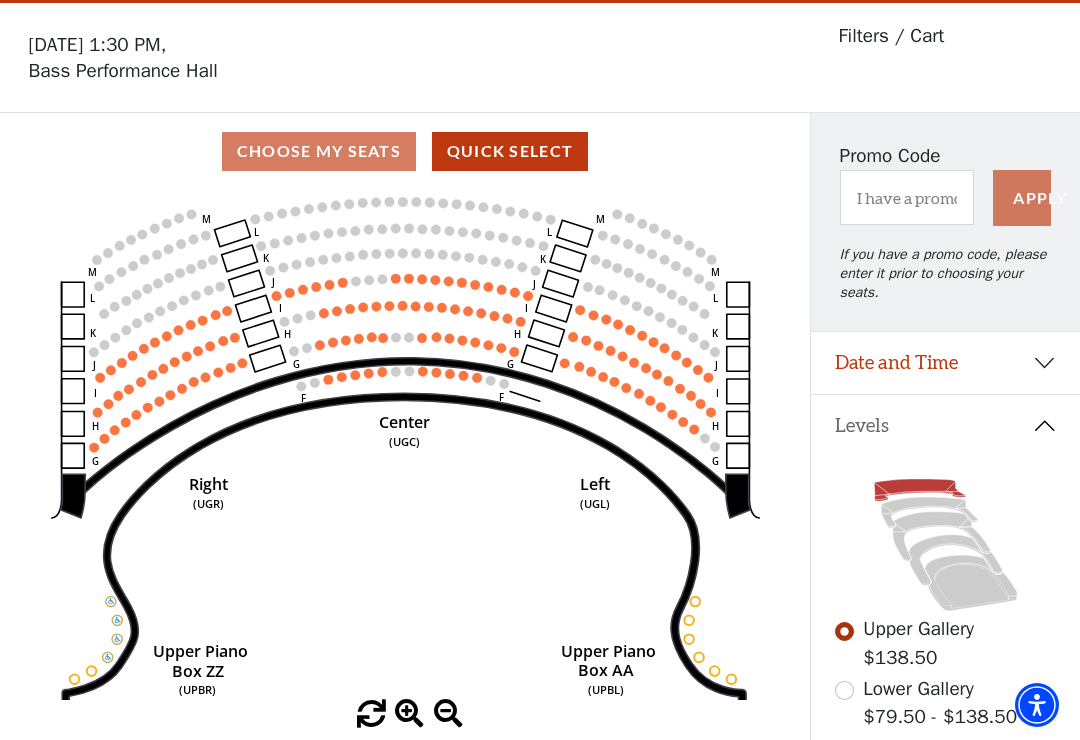 scroll, scrollTop: 93, scrollLeft: 0, axis: vertical 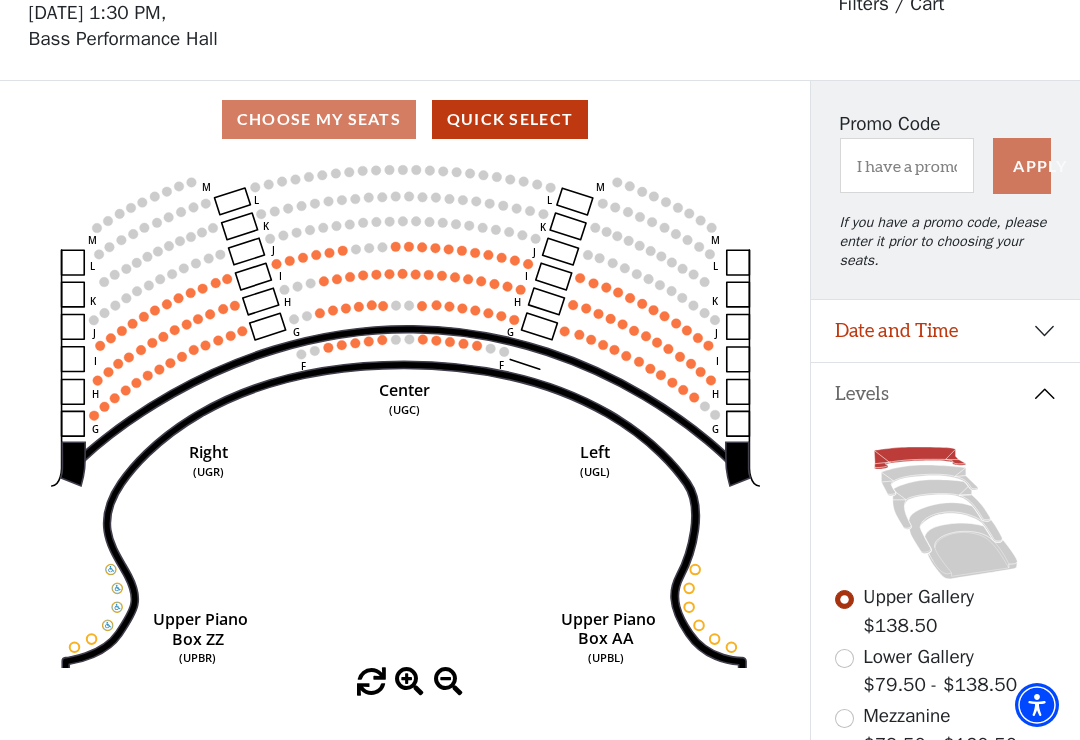 click 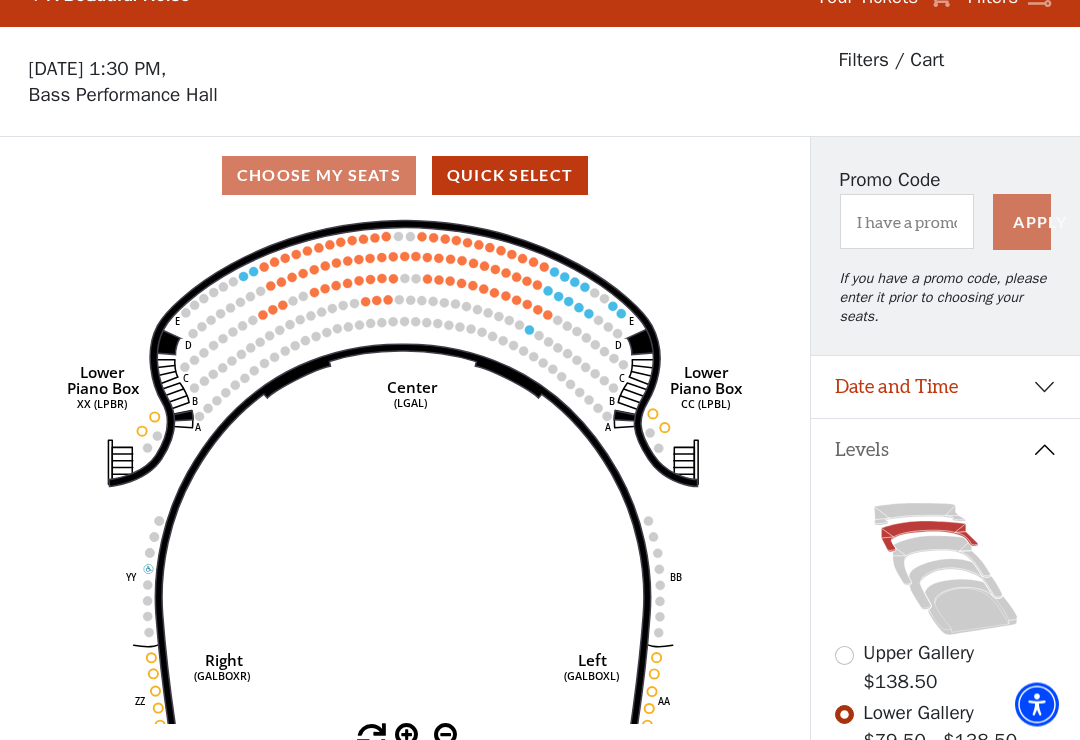 scroll, scrollTop: 93, scrollLeft: 0, axis: vertical 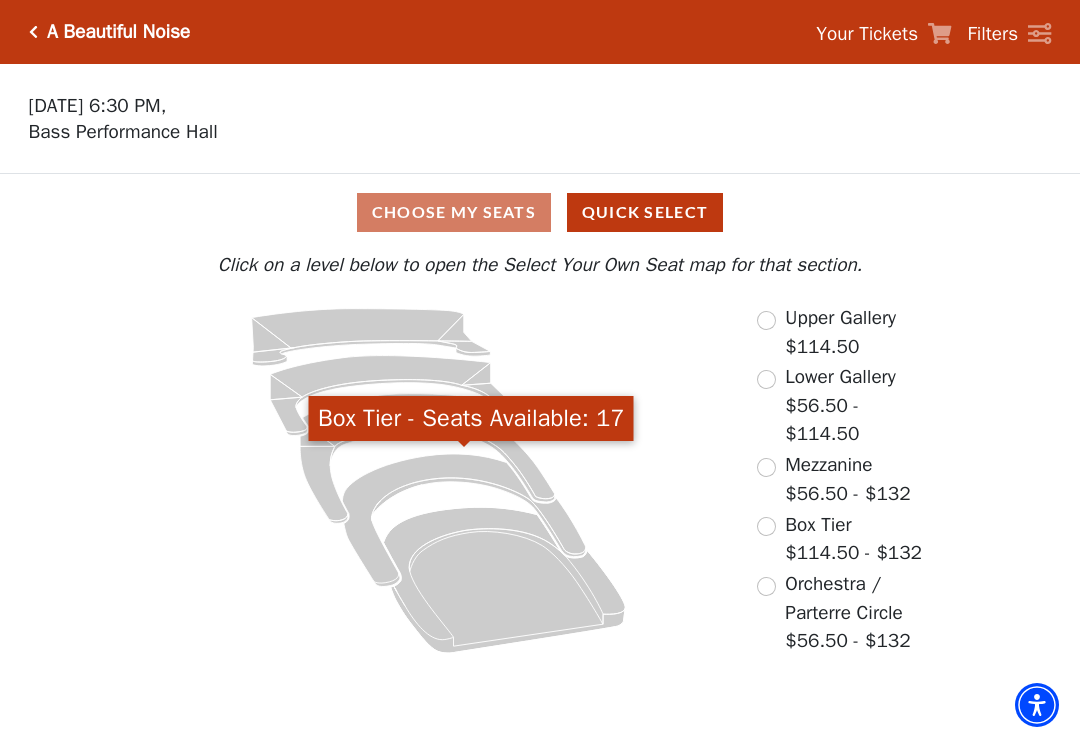 click 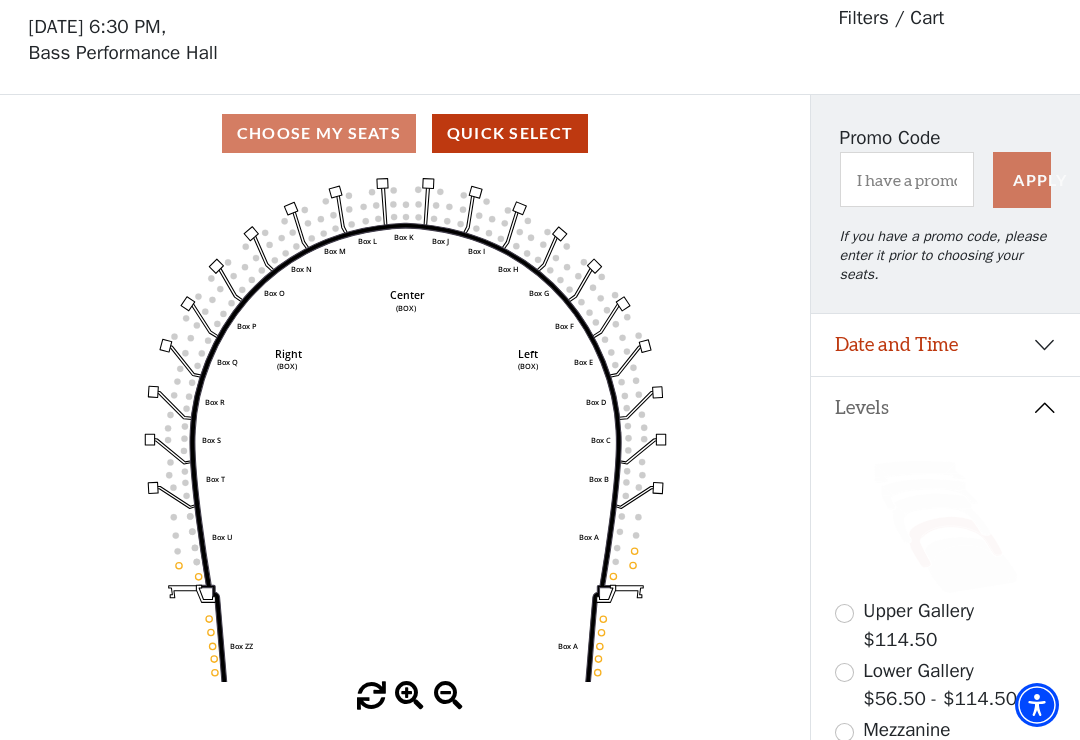 scroll, scrollTop: 93, scrollLeft: 0, axis: vertical 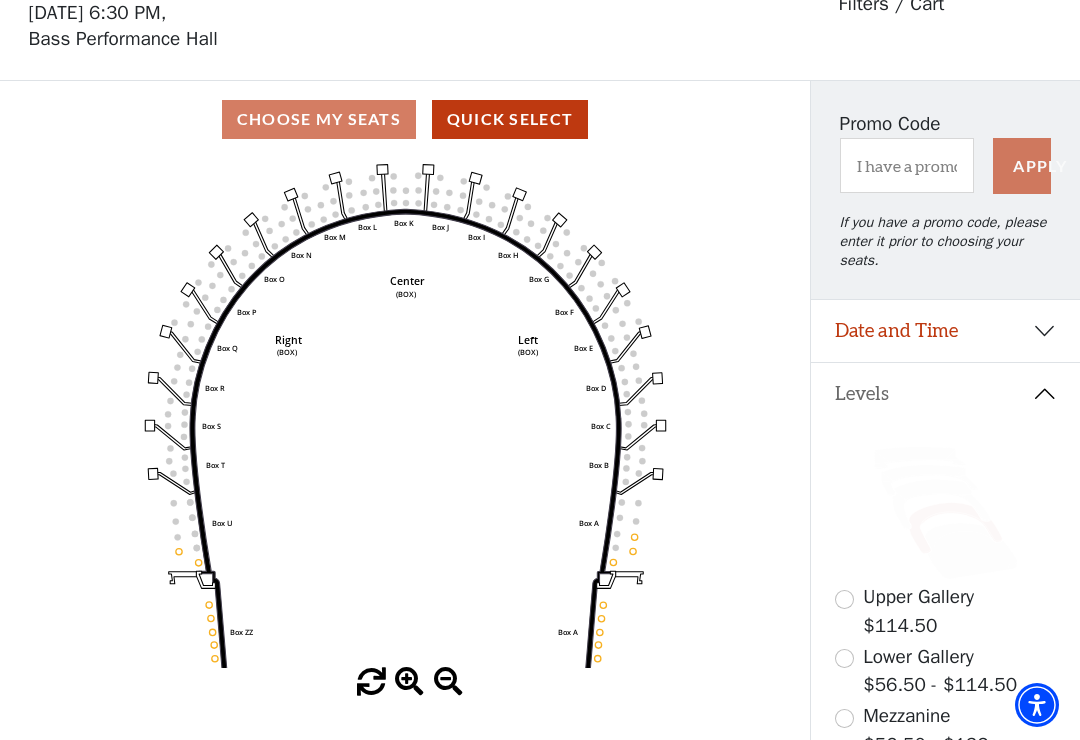 click 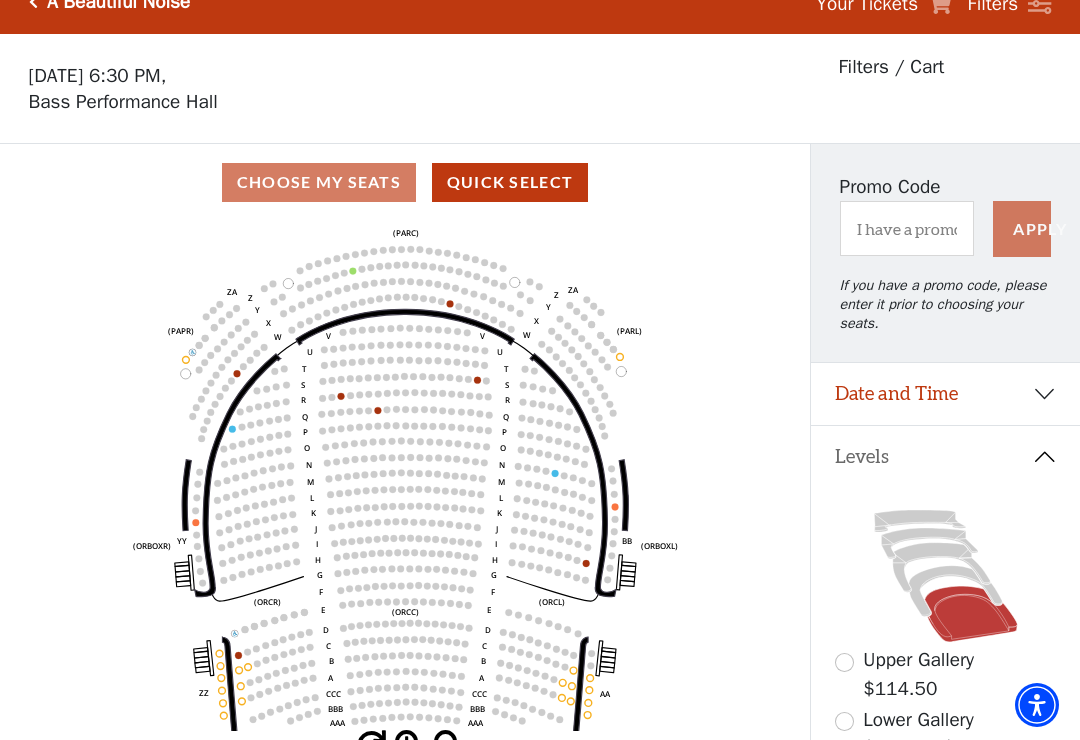scroll, scrollTop: 93, scrollLeft: 0, axis: vertical 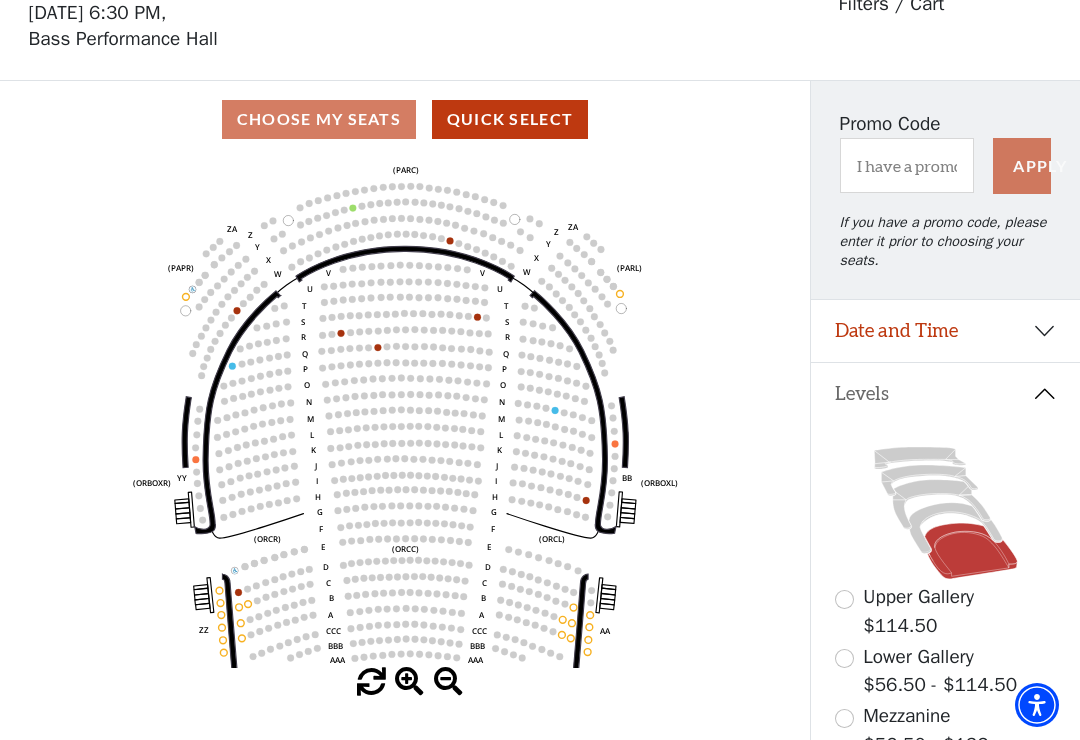 click 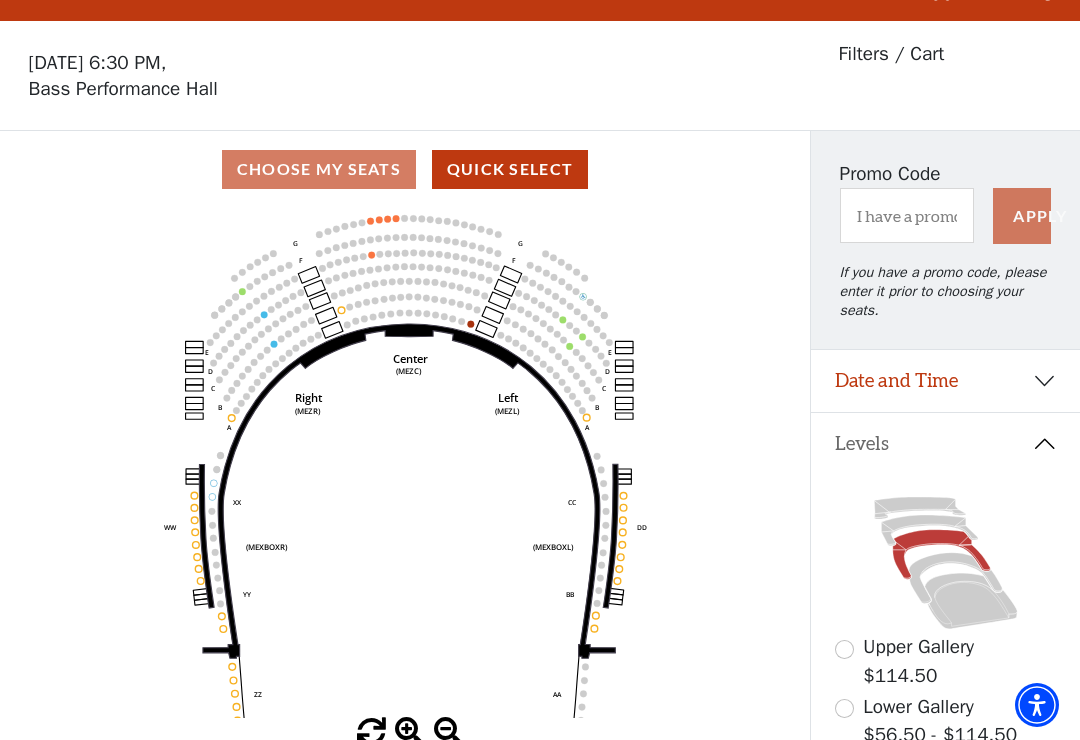 scroll, scrollTop: 93, scrollLeft: 0, axis: vertical 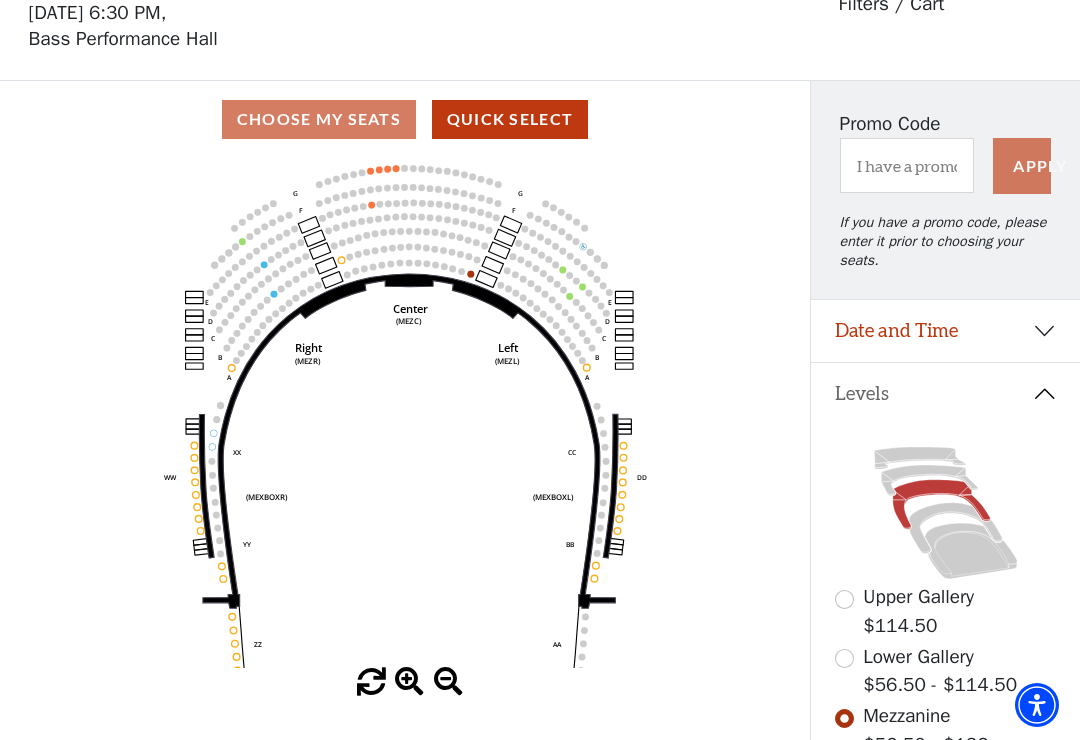 click 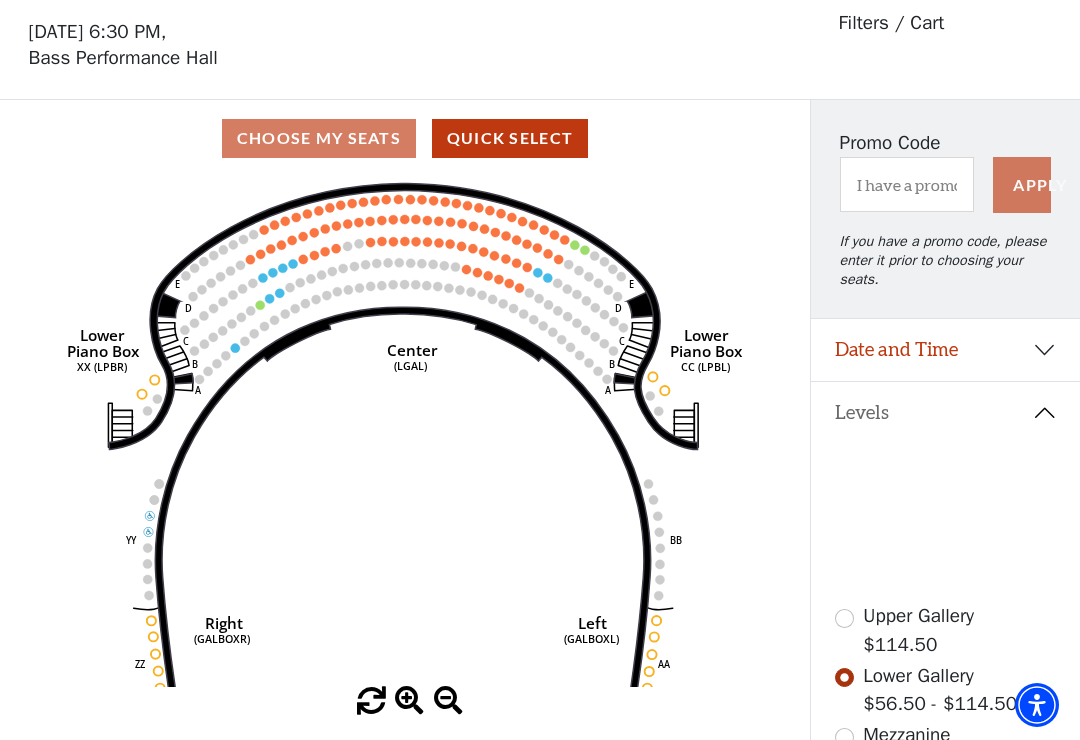 scroll, scrollTop: 77, scrollLeft: 0, axis: vertical 